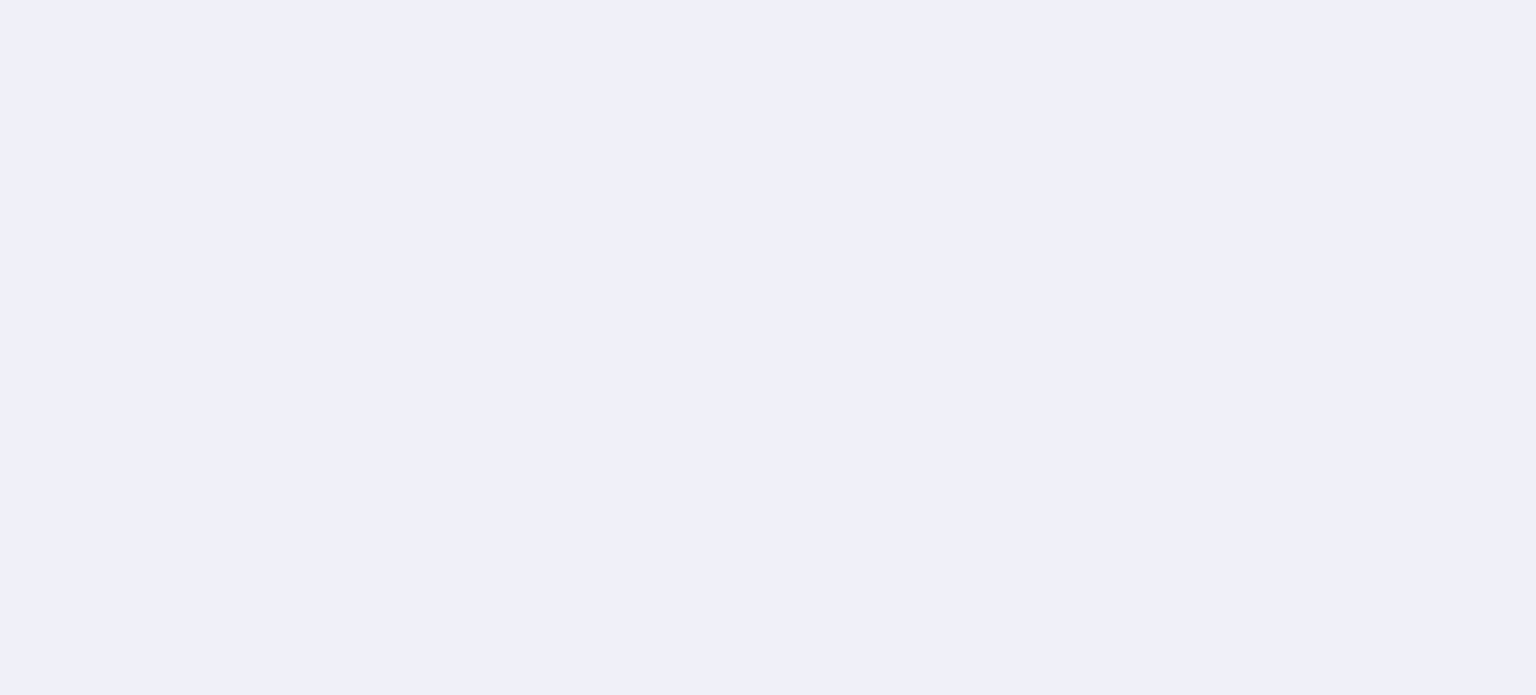 scroll, scrollTop: 0, scrollLeft: 0, axis: both 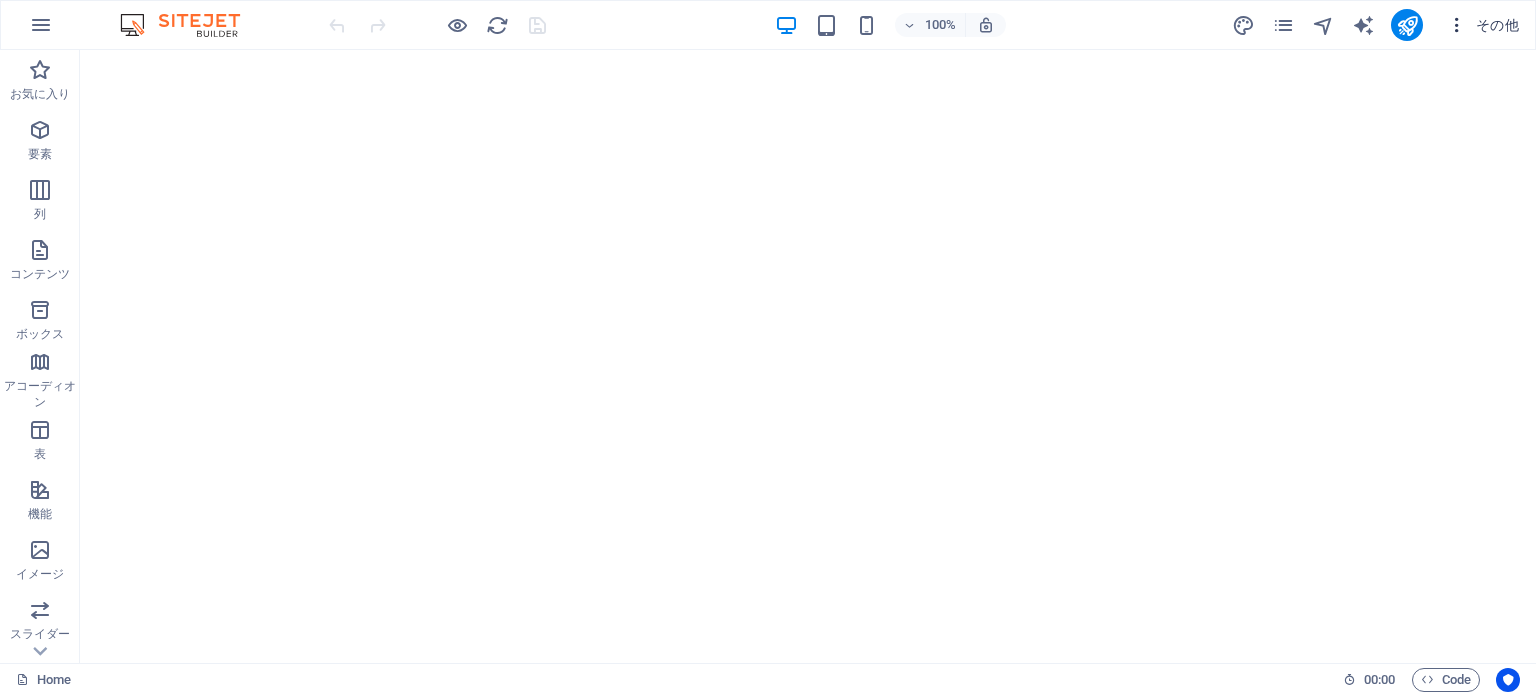 click at bounding box center (1457, 25) 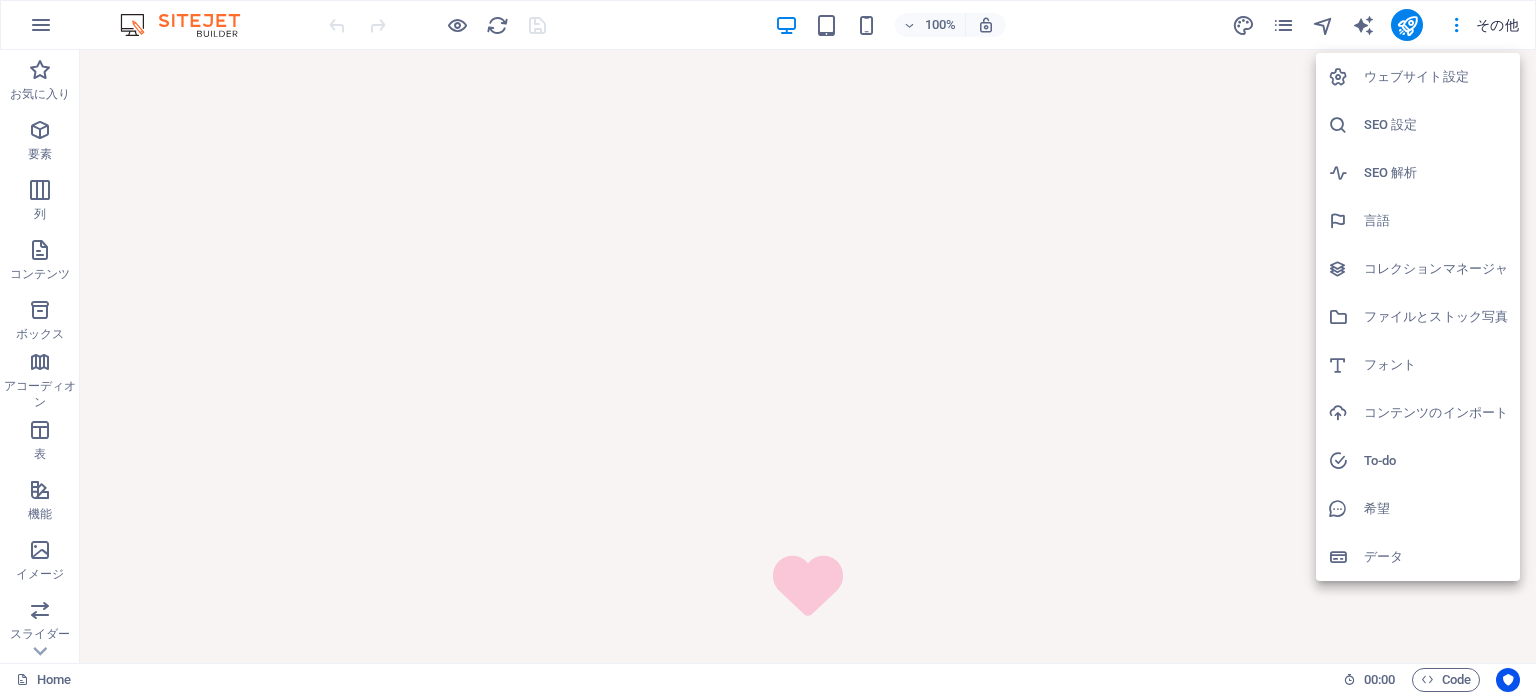 scroll, scrollTop: 0, scrollLeft: 0, axis: both 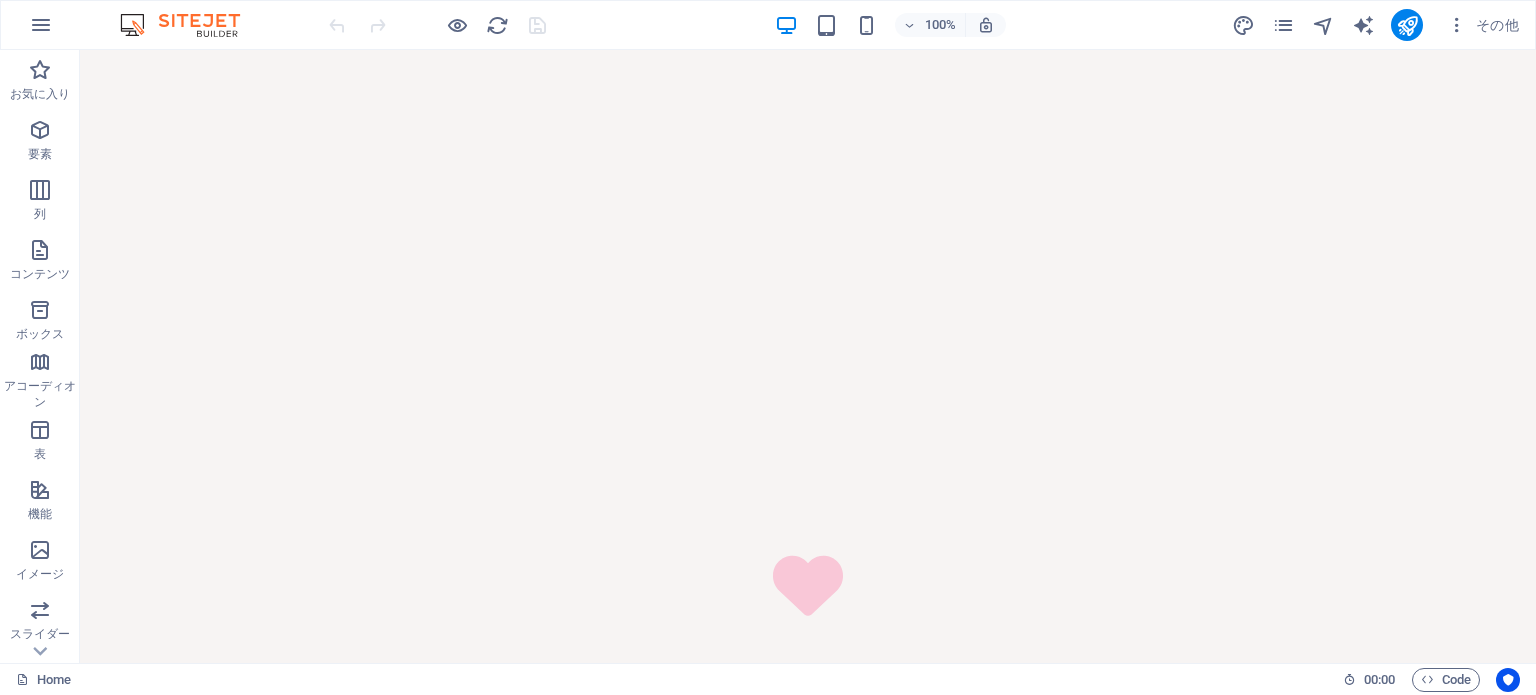 click on "その他" at bounding box center [1483, 25] 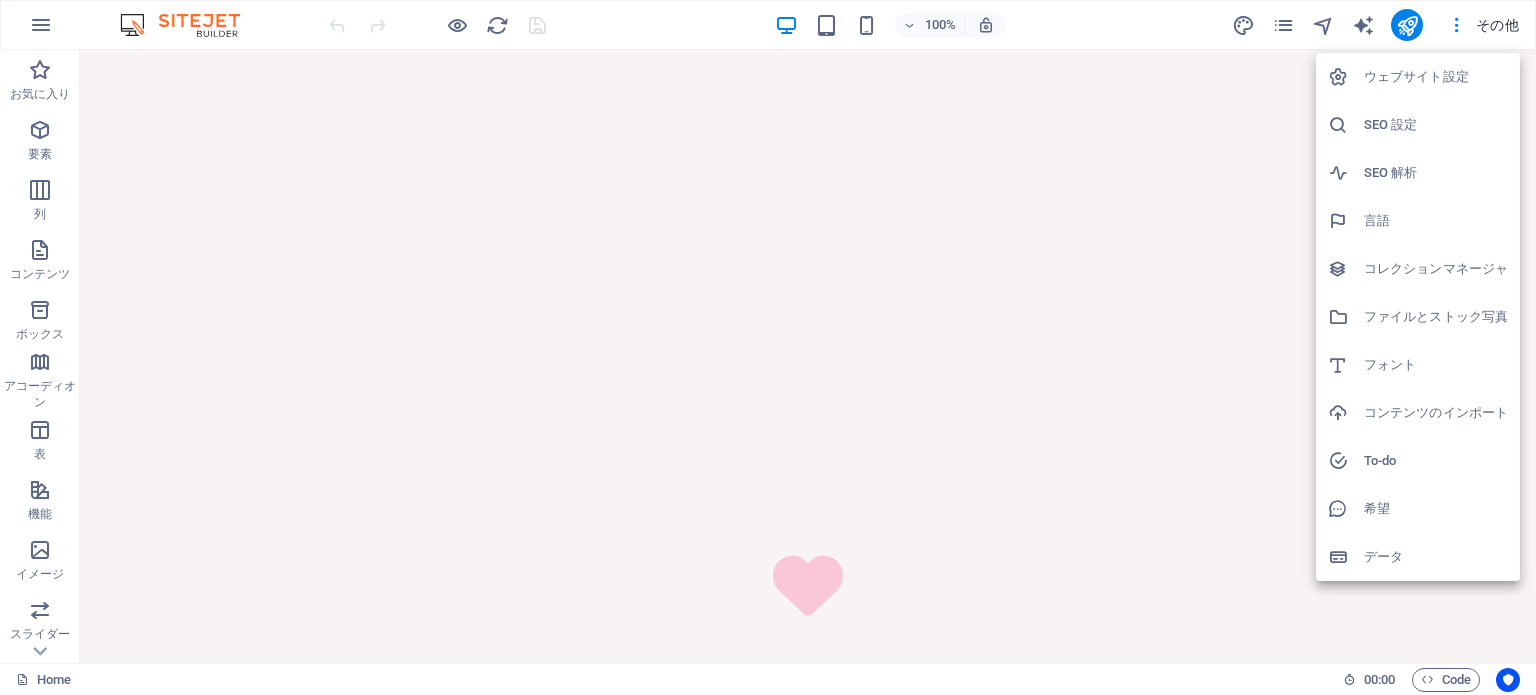 click at bounding box center (768, 347) 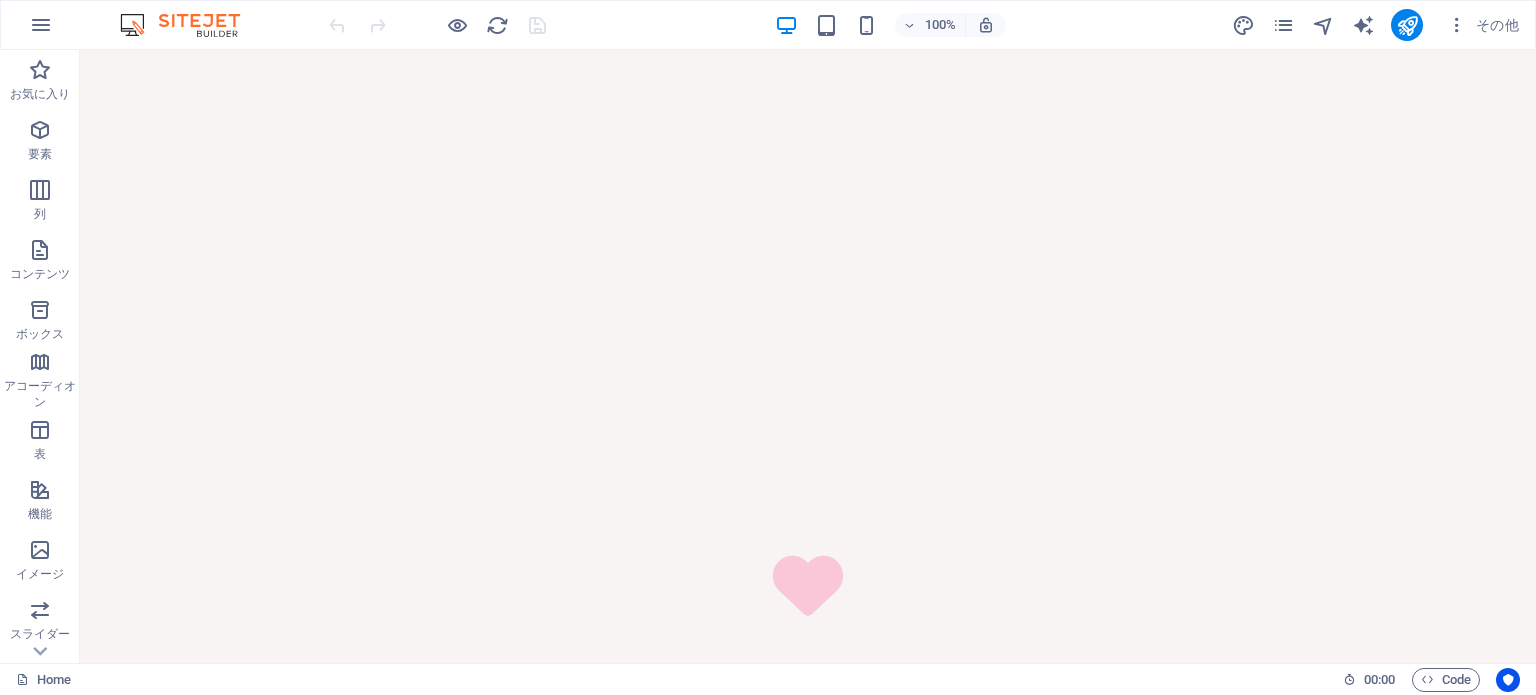 click on "ウェブサイト設定 SEO 設定 SEO 解析 言語 コレクションマネージャ ファイルとストック写真 フォント コンテンツのインポート To-do 希望 データ" at bounding box center [768, 353] 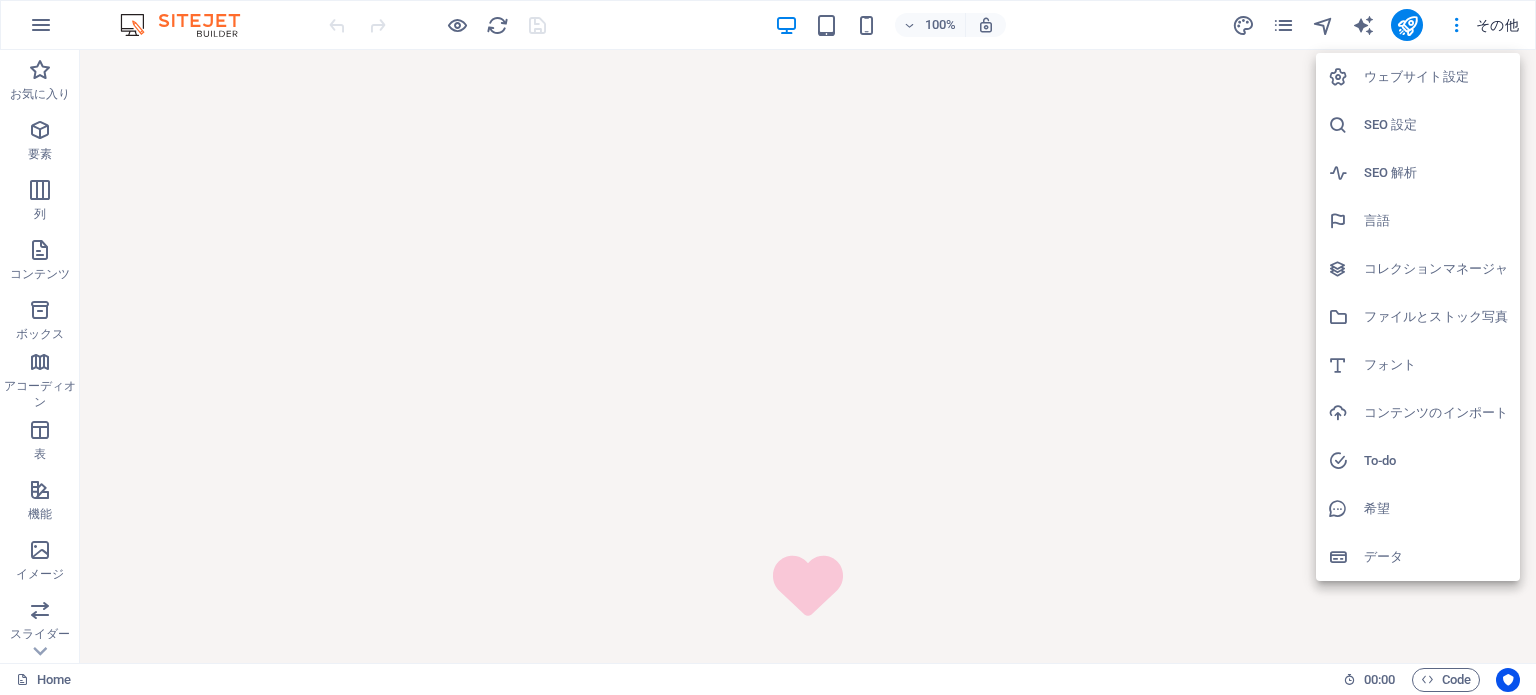 click at bounding box center (768, 347) 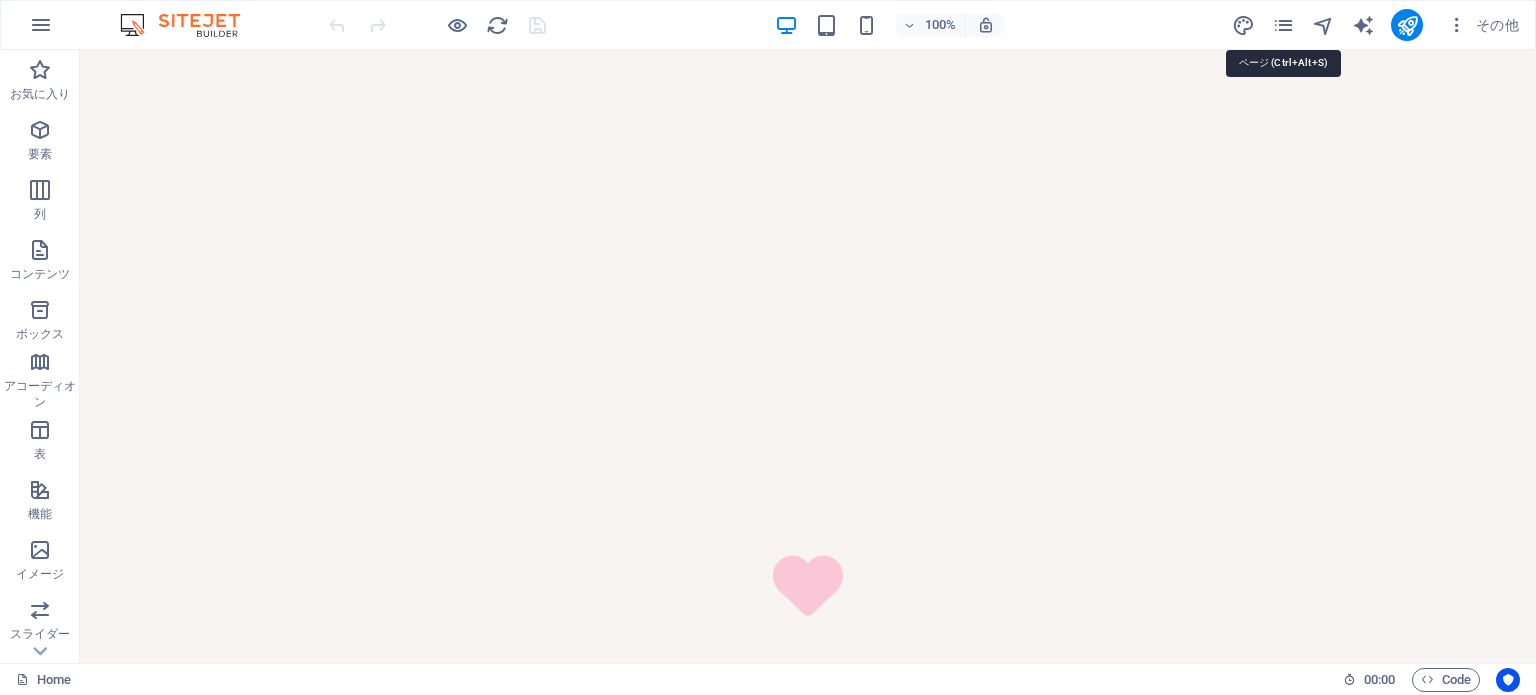 click at bounding box center (1283, 25) 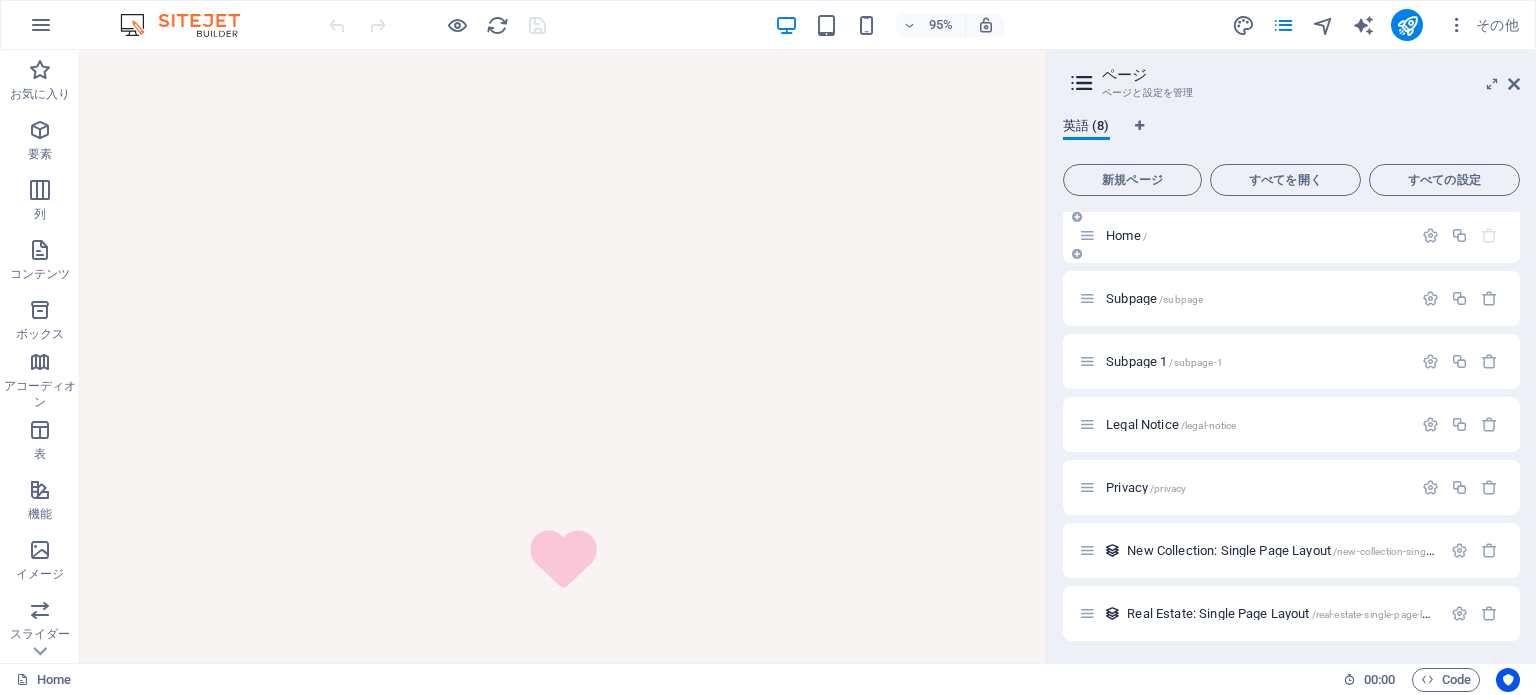 scroll, scrollTop: 0, scrollLeft: 0, axis: both 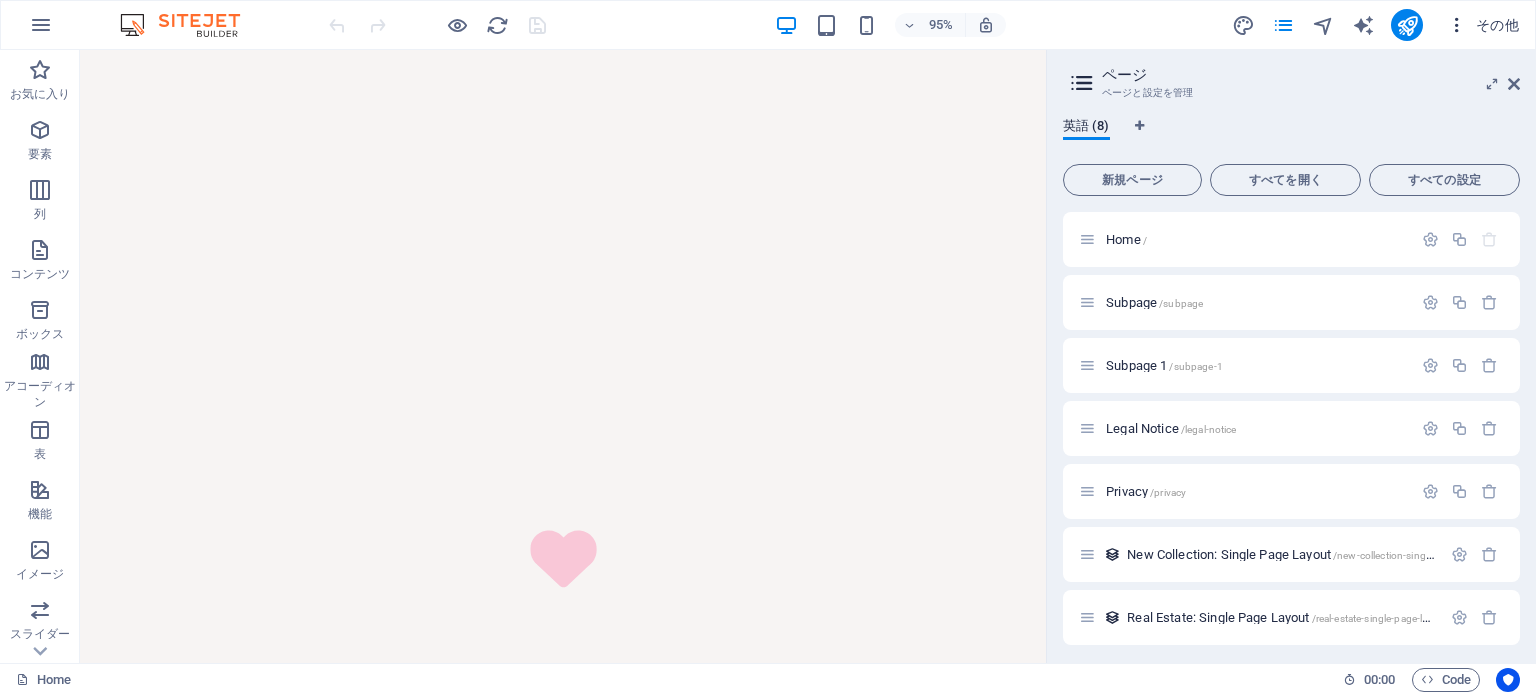 click on "その他" at bounding box center (1483, 25) 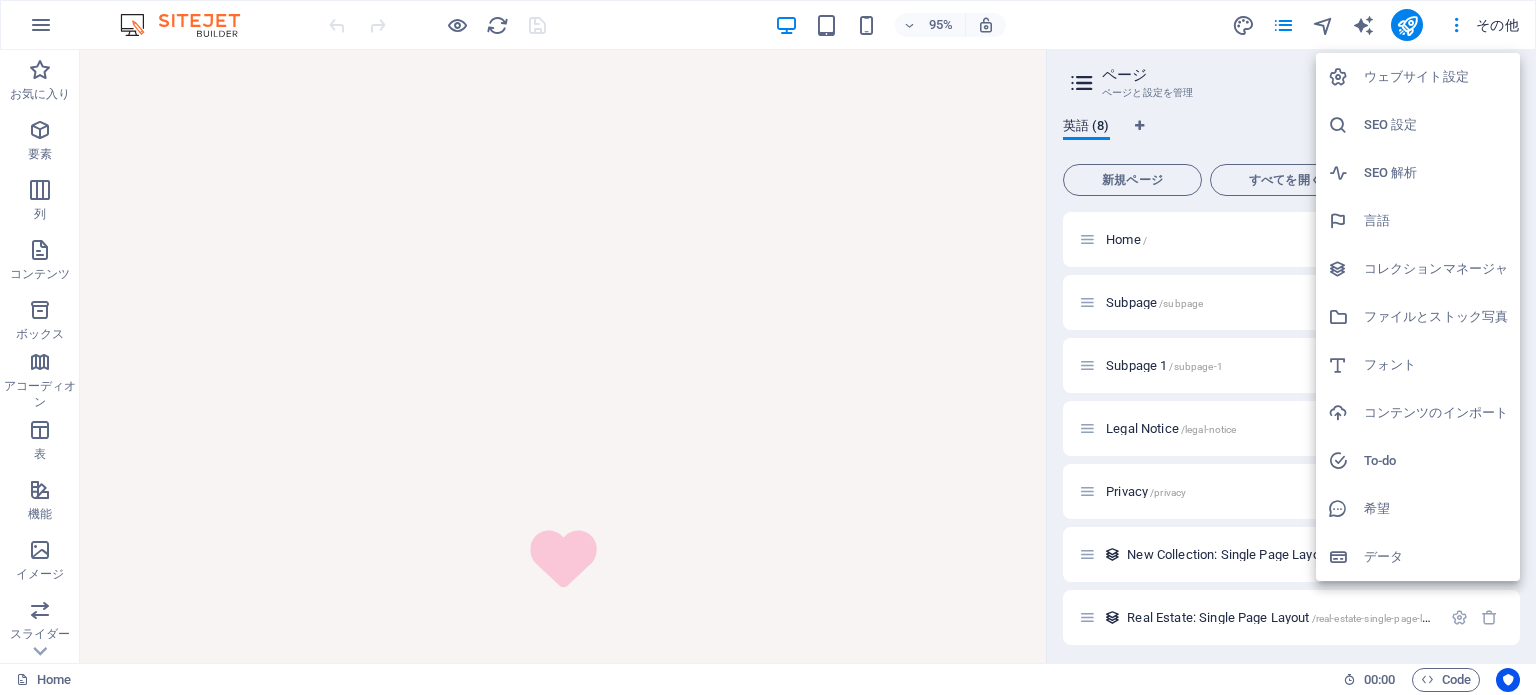 click at bounding box center [768, 347] 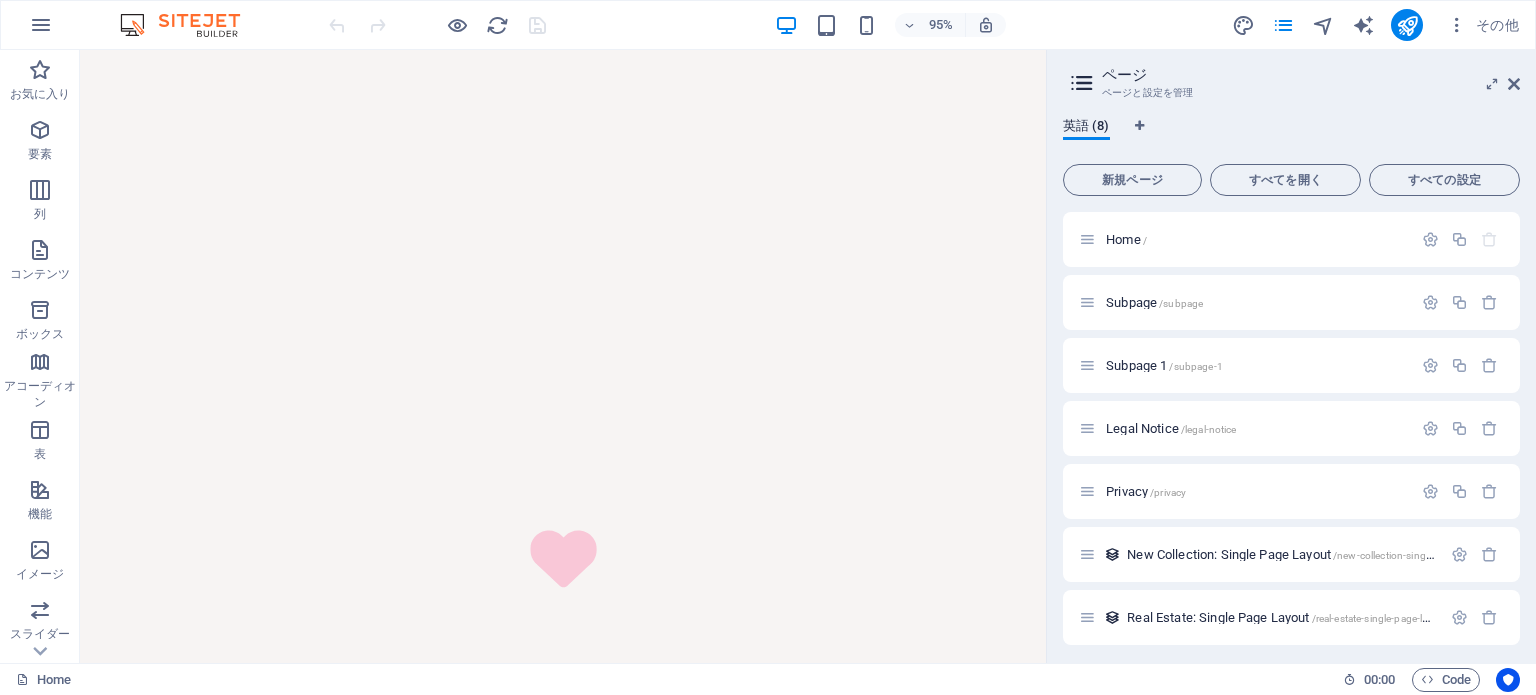 click at bounding box center [41, 25] 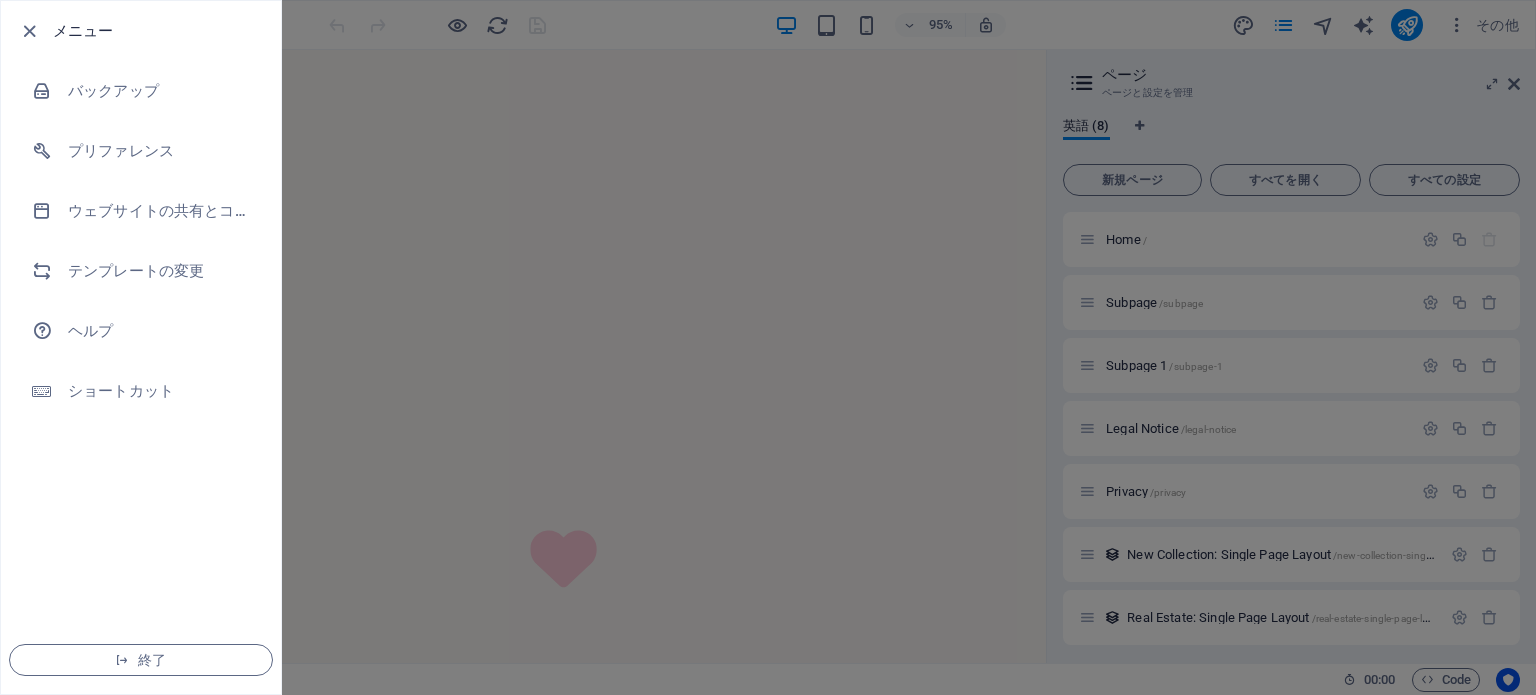 click at bounding box center (768, 347) 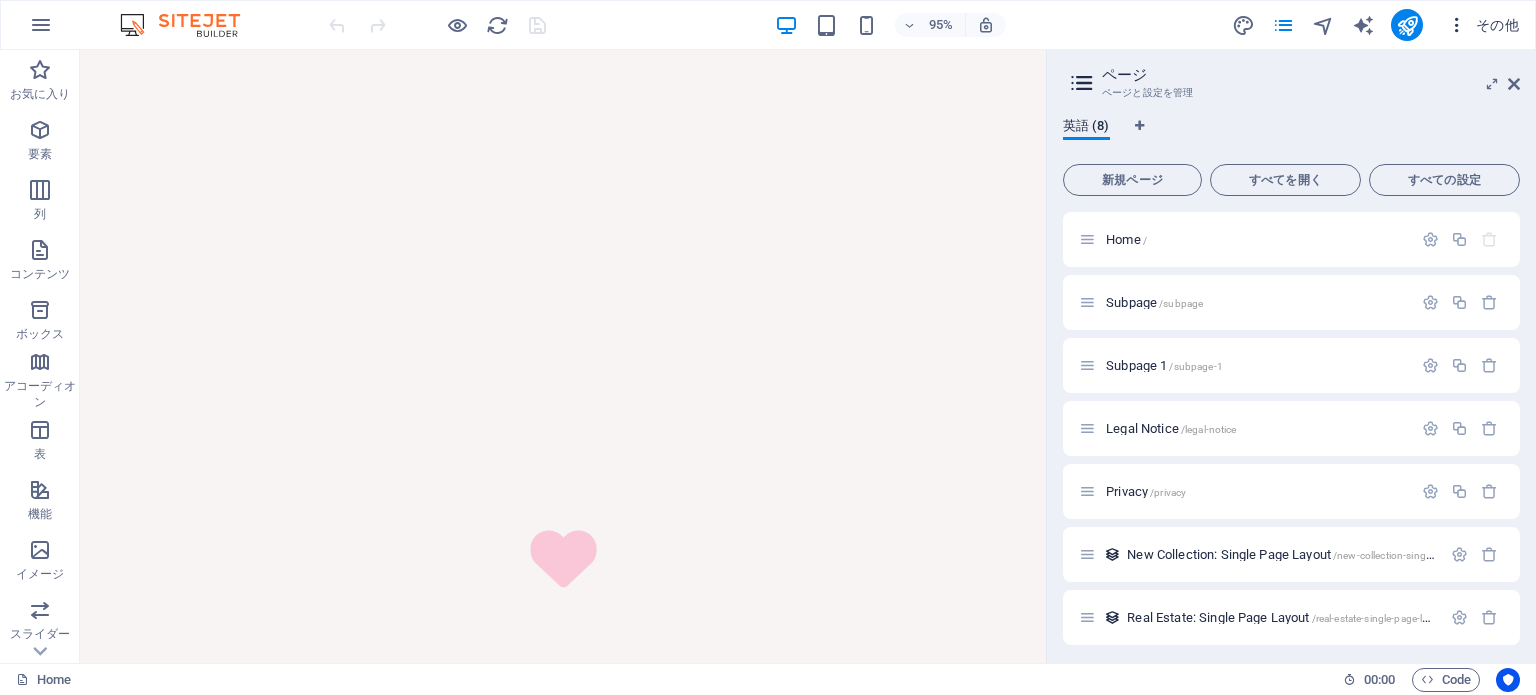 click at bounding box center (1457, 25) 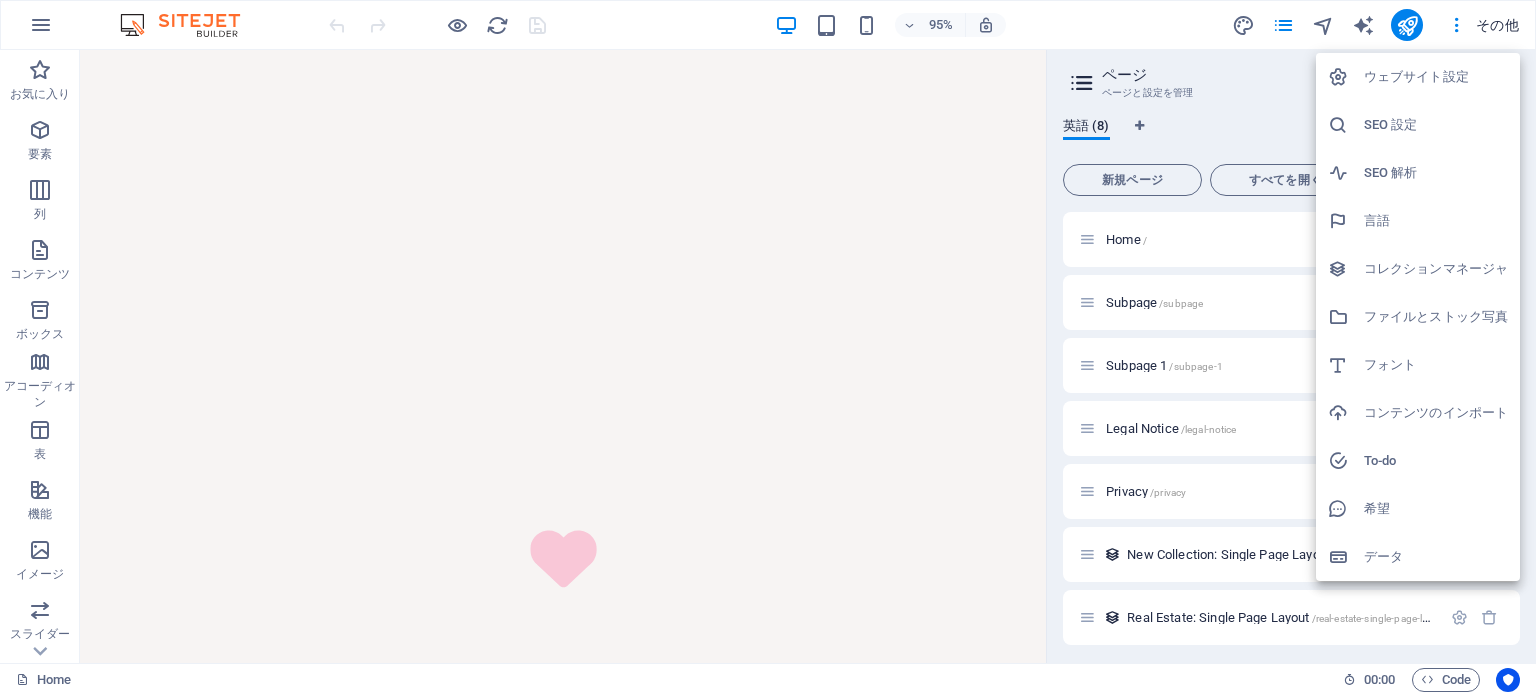 click on "ウェブサイト設定" at bounding box center [1436, 77] 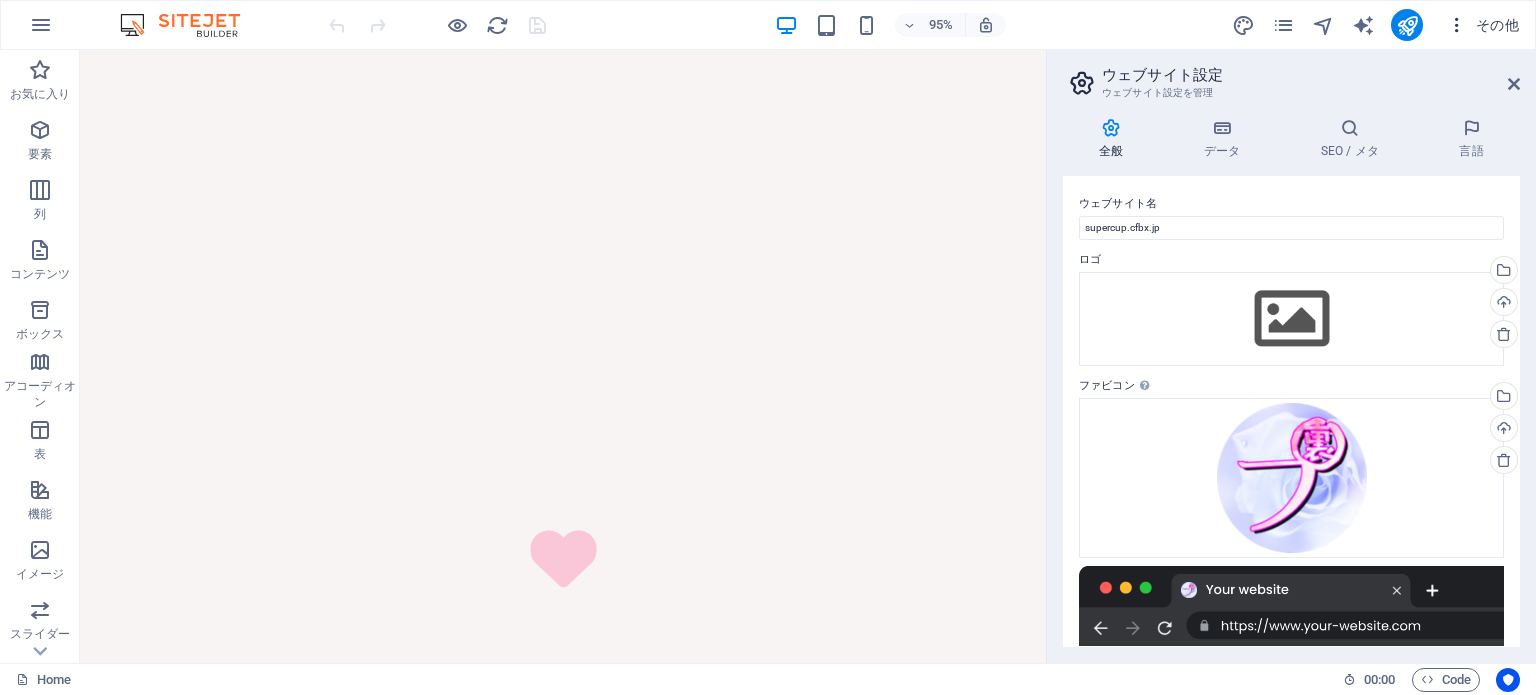 click on "その他" at bounding box center [1483, 25] 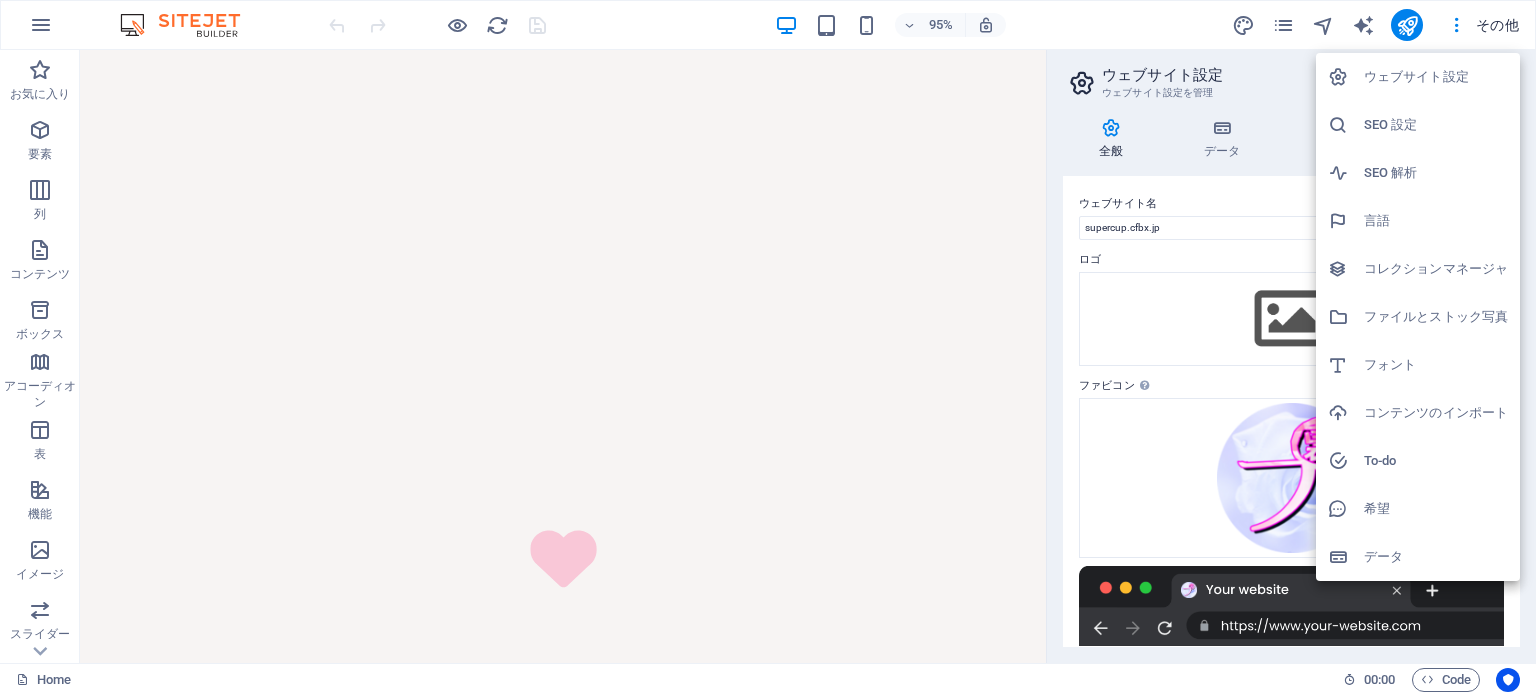 click on "SEO 設定" at bounding box center [1436, 125] 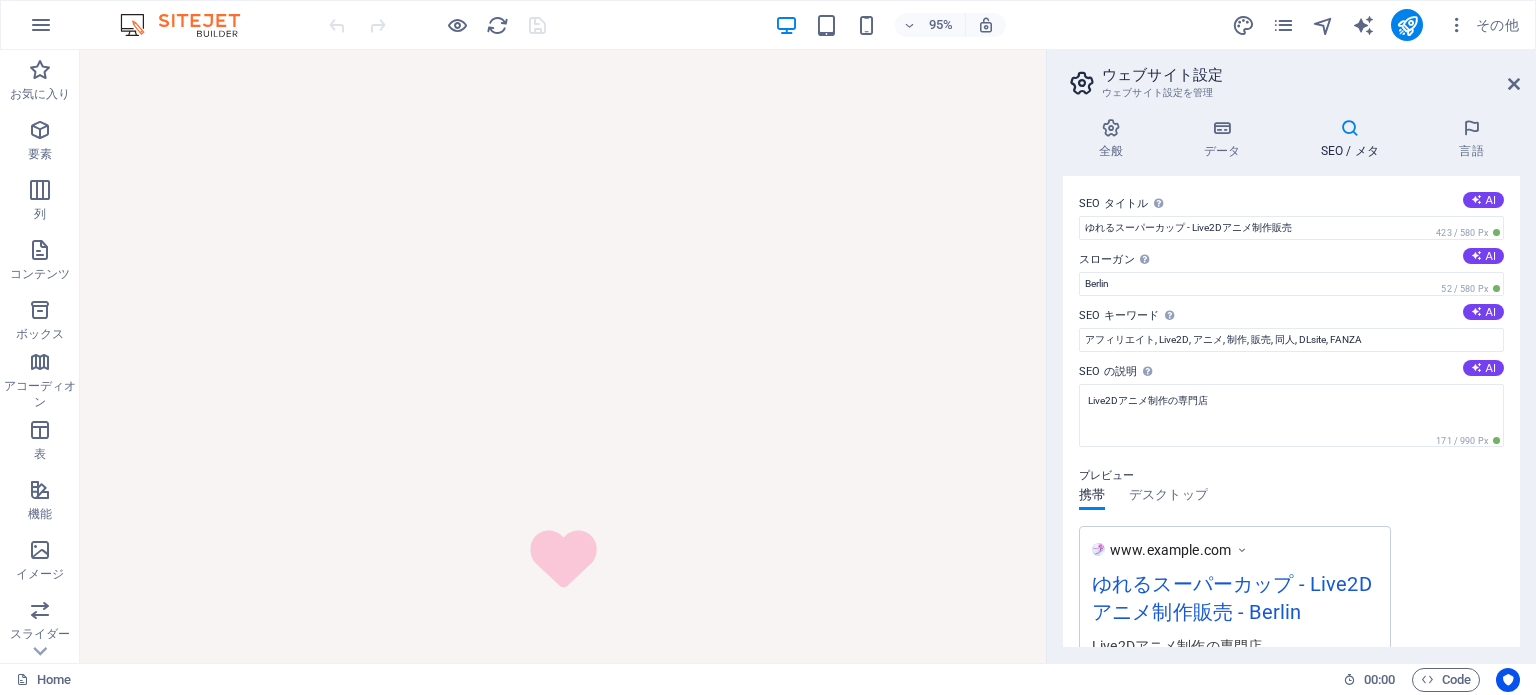 click at bounding box center (1350, 128) 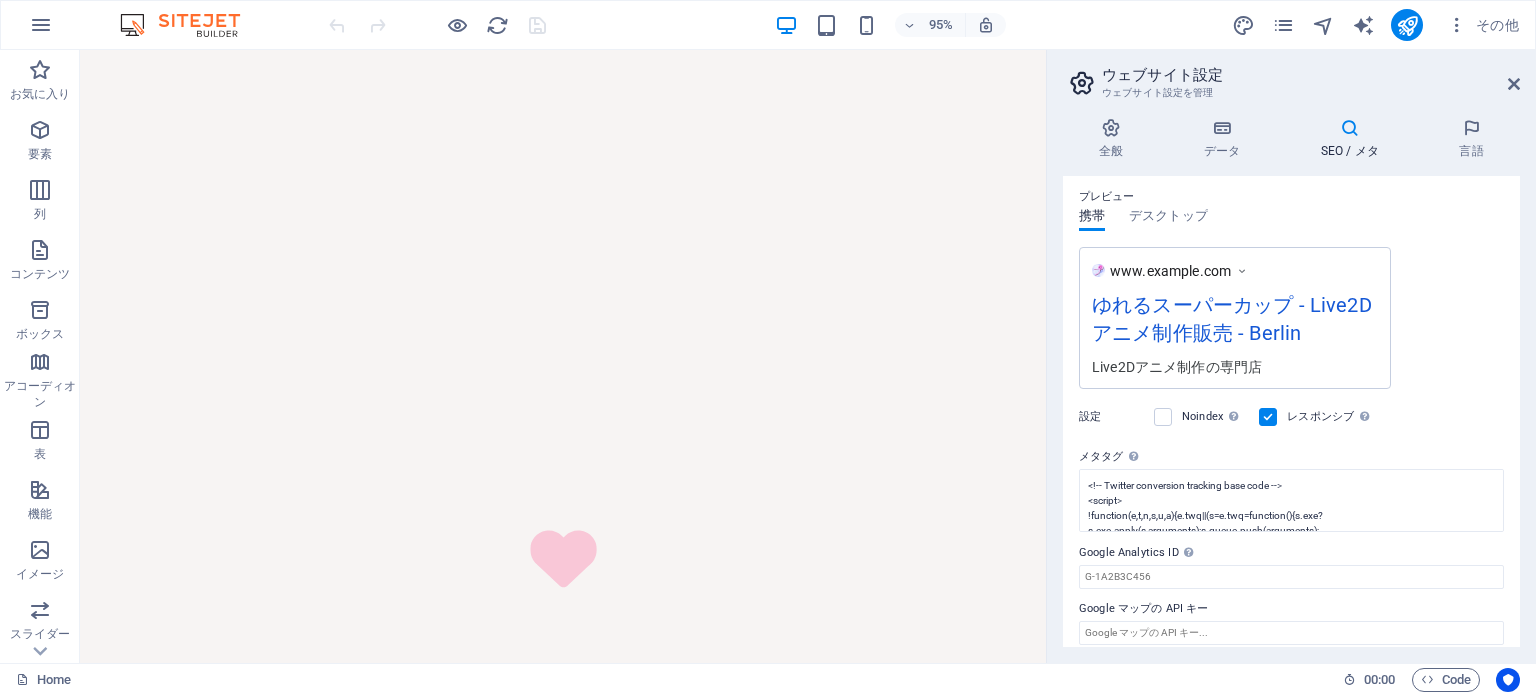 scroll, scrollTop: 291, scrollLeft: 0, axis: vertical 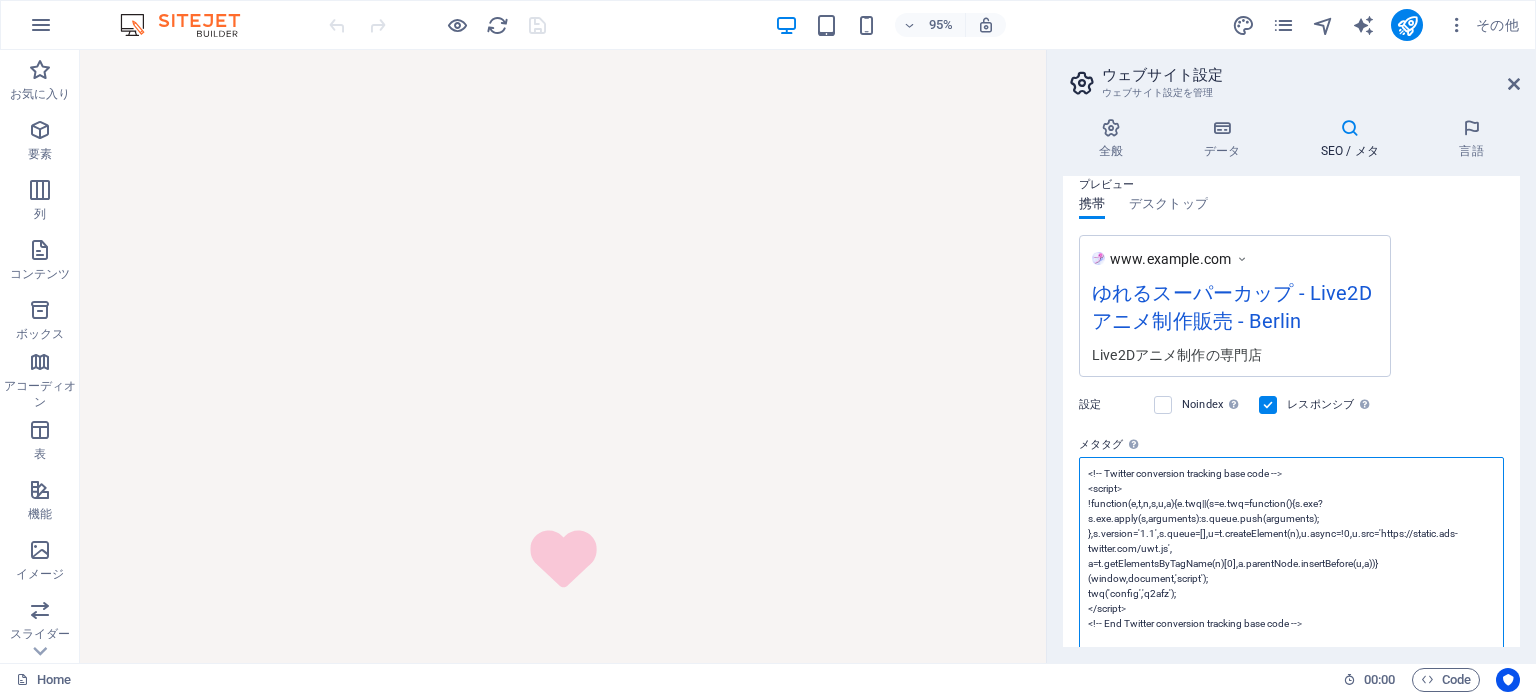 click on "<!-- Twitter conversion tracking base code -->
<script>
!function(e,t,n,s,u,a){e.twq||(s=e.twq=function(){s.exe?s.exe.apply(s,arguments):s.queue.push(arguments);
},s.version='1.1',s.queue=[],u=t.createElement(n),u.async=!0,u.src='https://static.ads-twitter.com/uwt.js',
a=t.getElementsByTagName(n)[0],a.parentNode.insertBefore(u,a))}(window,document,'script');
twq('config','q2afz');
</script>
<!-- End Twitter conversion tracking base code -->" at bounding box center [1291, 563] 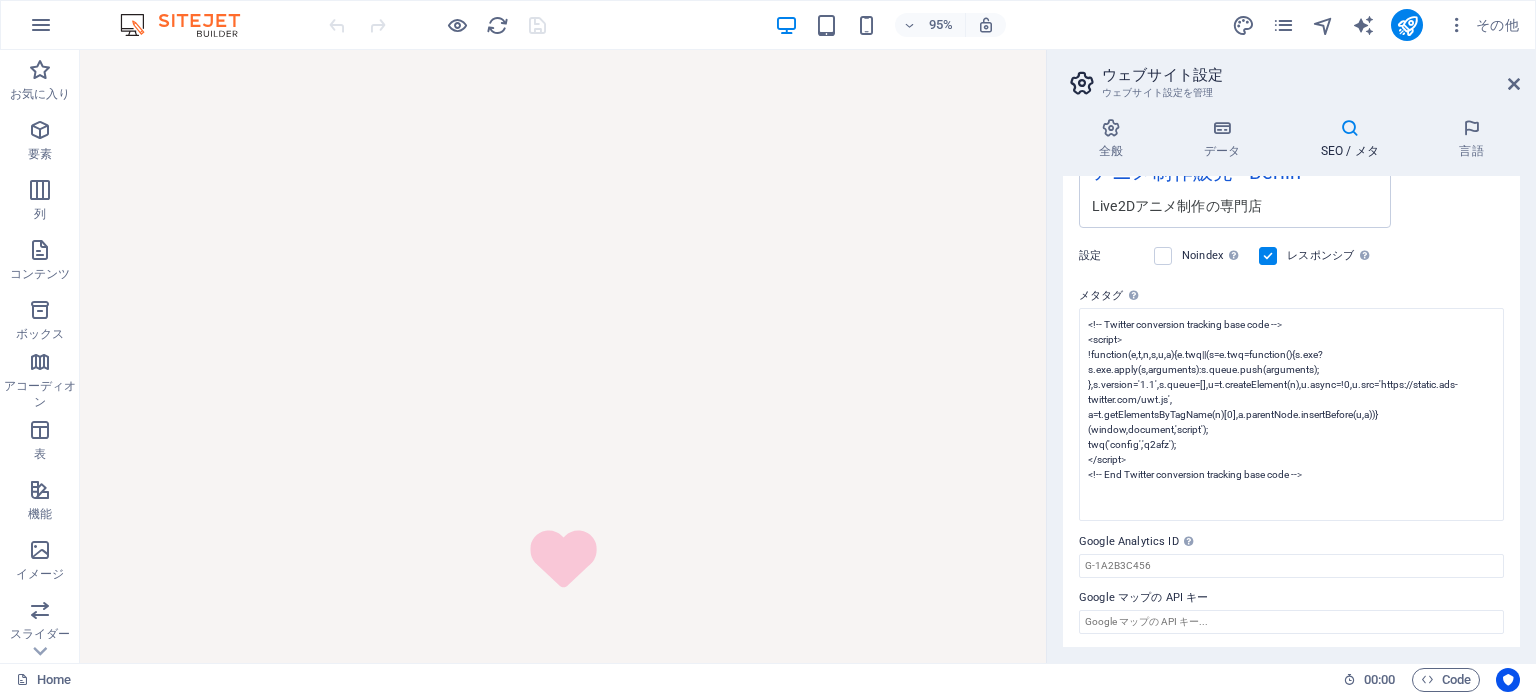 scroll, scrollTop: 291, scrollLeft: 0, axis: vertical 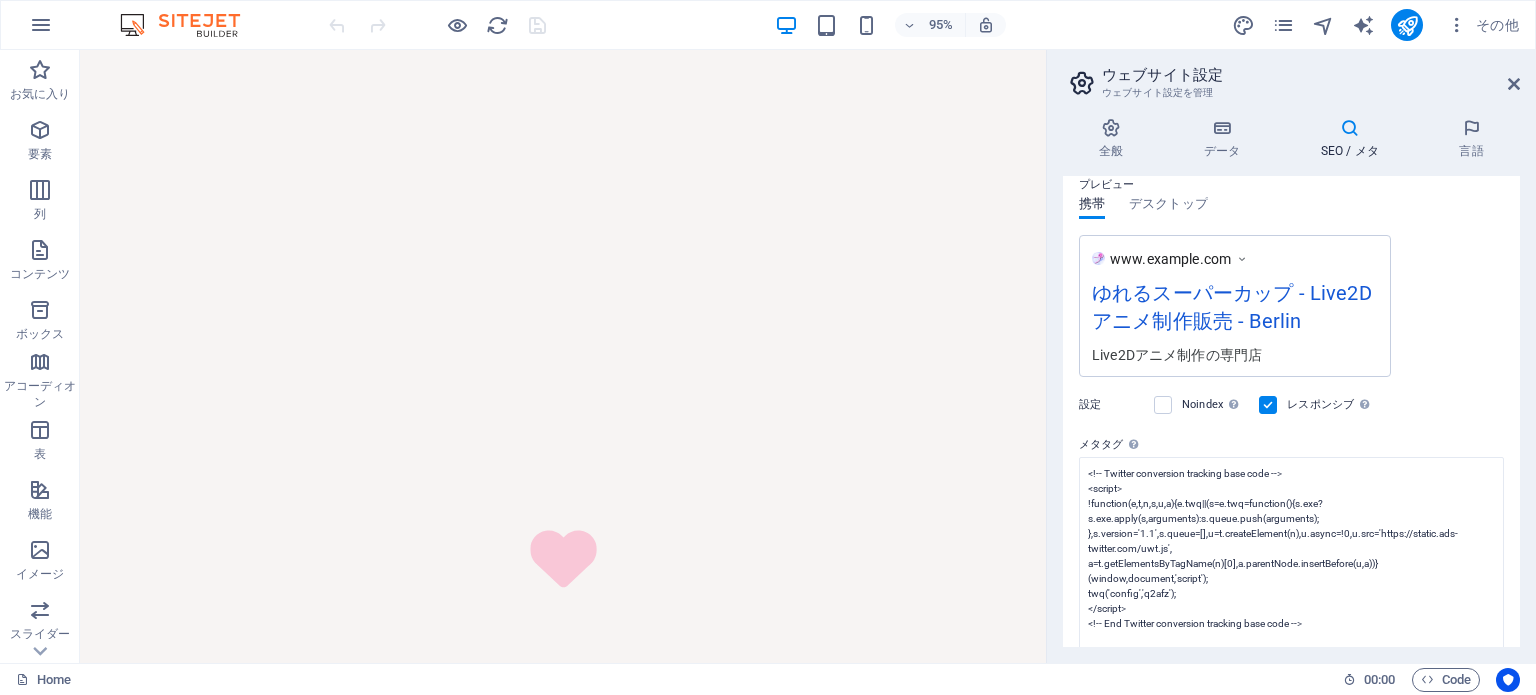 click on "AI ゆれるスーパーカップ - Live2Dアニメ制作販売 423 / 580 Px AI Berlin 52 / 580 Px AI アフィリエイト, Live2D, アニメ, 制作, 販売, 同人, DLsite, FANZA AI Live2Dアニメ制作の専門店 171 / 990 Px www.example.com ゆれるスーパーカップ - Live2Dアニメ制作販売 - Berlin Live2Dアニメ制作の専門店" at bounding box center [1291, 411] 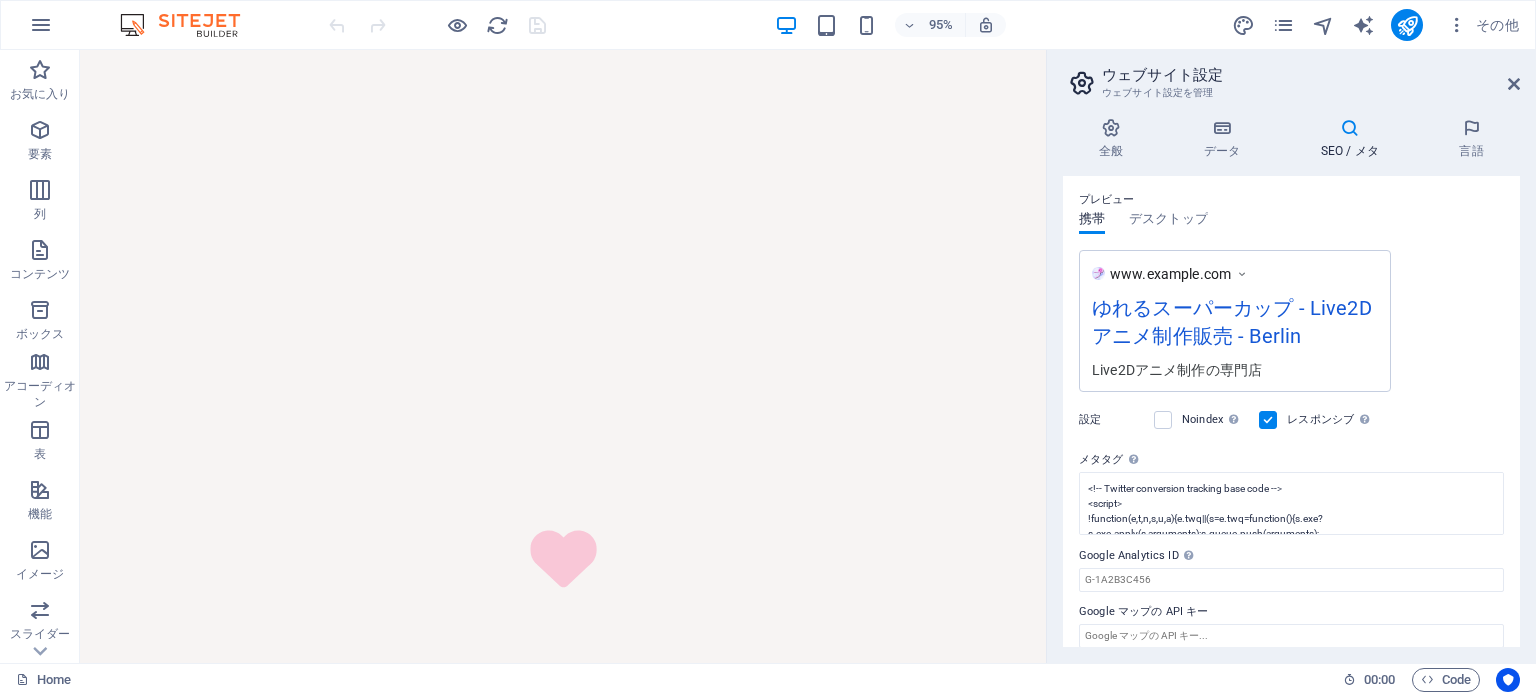 scroll, scrollTop: 291, scrollLeft: 0, axis: vertical 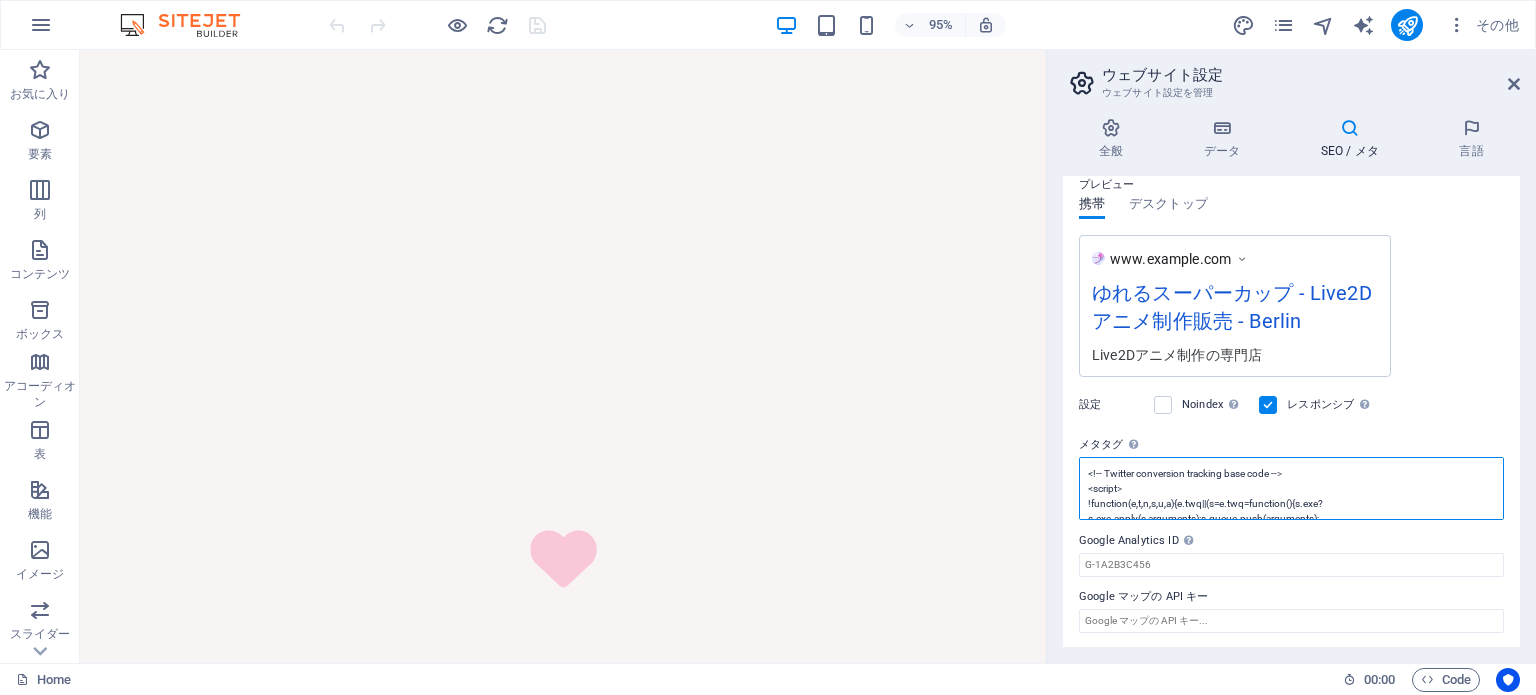 click on "<!-- Twitter conversion tracking base code -->
<script>
!function(e,t,n,s,u,a){e.twq||(s=e.twq=function(){s.exe?s.exe.apply(s,arguments):s.queue.push(arguments);
},s.version='1.1',s.queue=[],u=t.createElement(n),u.async=!0,u.src='https://static.ads-twitter.com/uwt.js',
a=t.getElementsByTagName(n)[0],a.parentNode.insertBefore(u,a))}(window,document,'script');
twq('config','q2afz');
</script>
<!-- End Twitter conversion tracking base code -->" at bounding box center [1291, 488] 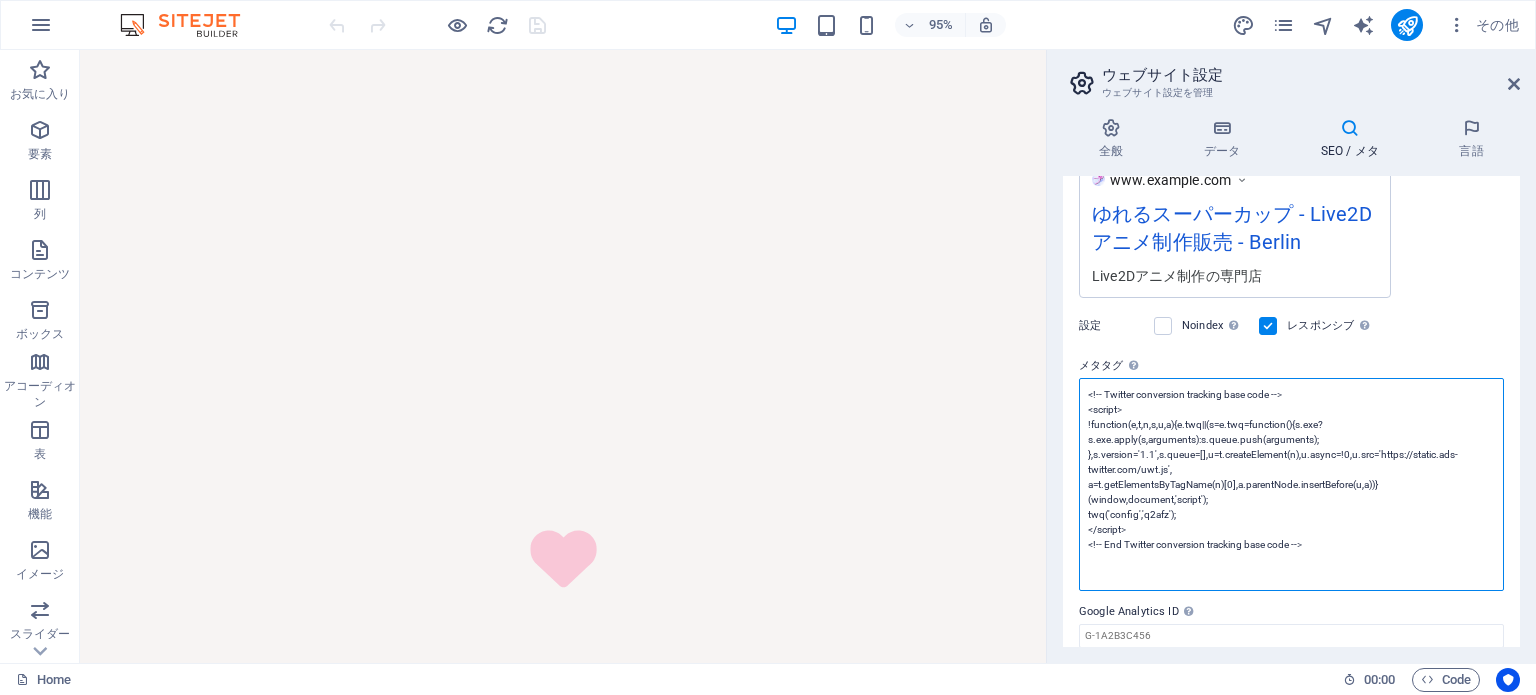 scroll, scrollTop: 374, scrollLeft: 0, axis: vertical 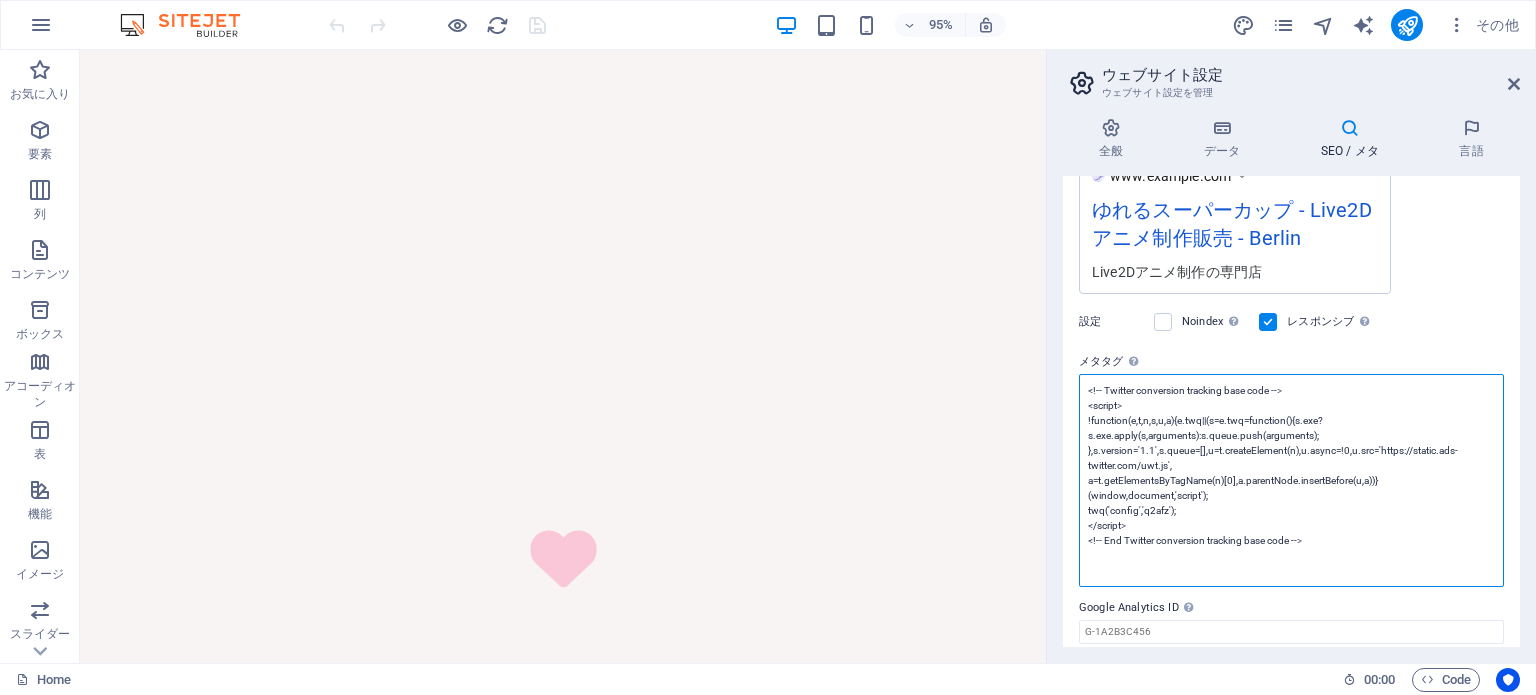 click on "<!-- Twitter conversion tracking base code -->
<script>
!function(e,t,n,s,u,a){e.twq||(s=e.twq=function(){s.exe?s.exe.apply(s,arguments):s.queue.push(arguments);
},s.version='1.1',s.queue=[],u=t.createElement(n),u.async=!0,u.src='https://static.ads-twitter.com/uwt.js',
a=t.getElementsByTagName(n)[0],a.parentNode.insertBefore(u,a))}(window,document,'script');
twq('config','q2afz');
</script>
<!-- End Twitter conversion tracking base code -->" at bounding box center [1291, 480] 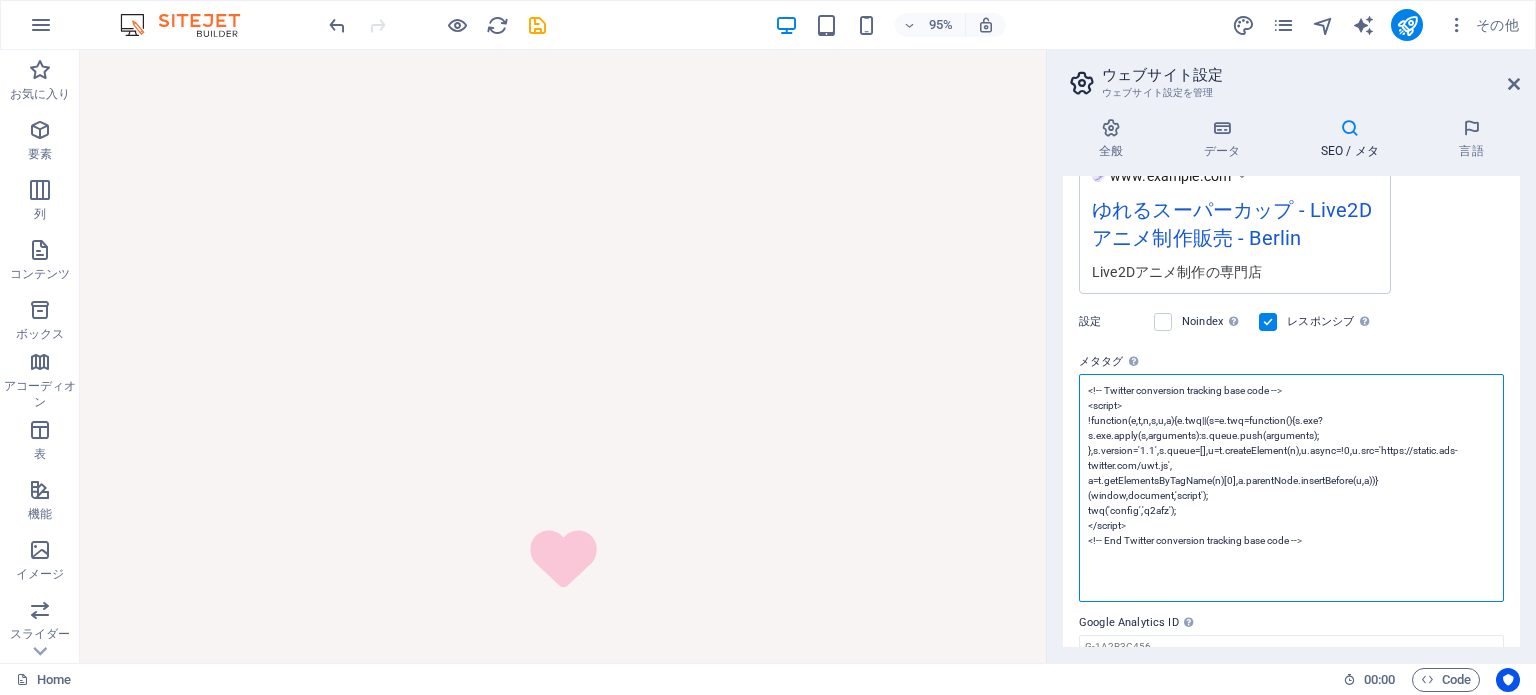 paste on "[SCRIPT]" 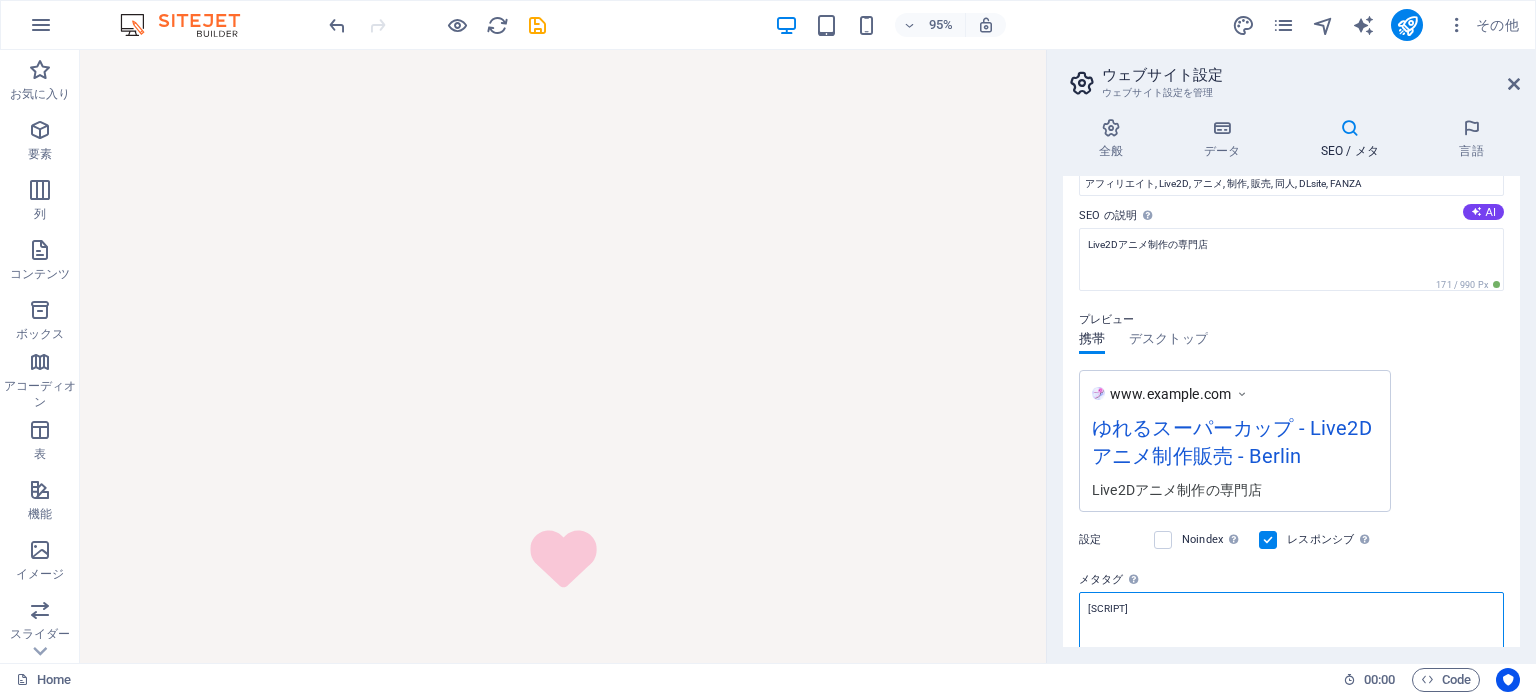 scroll, scrollTop: 0, scrollLeft: 0, axis: both 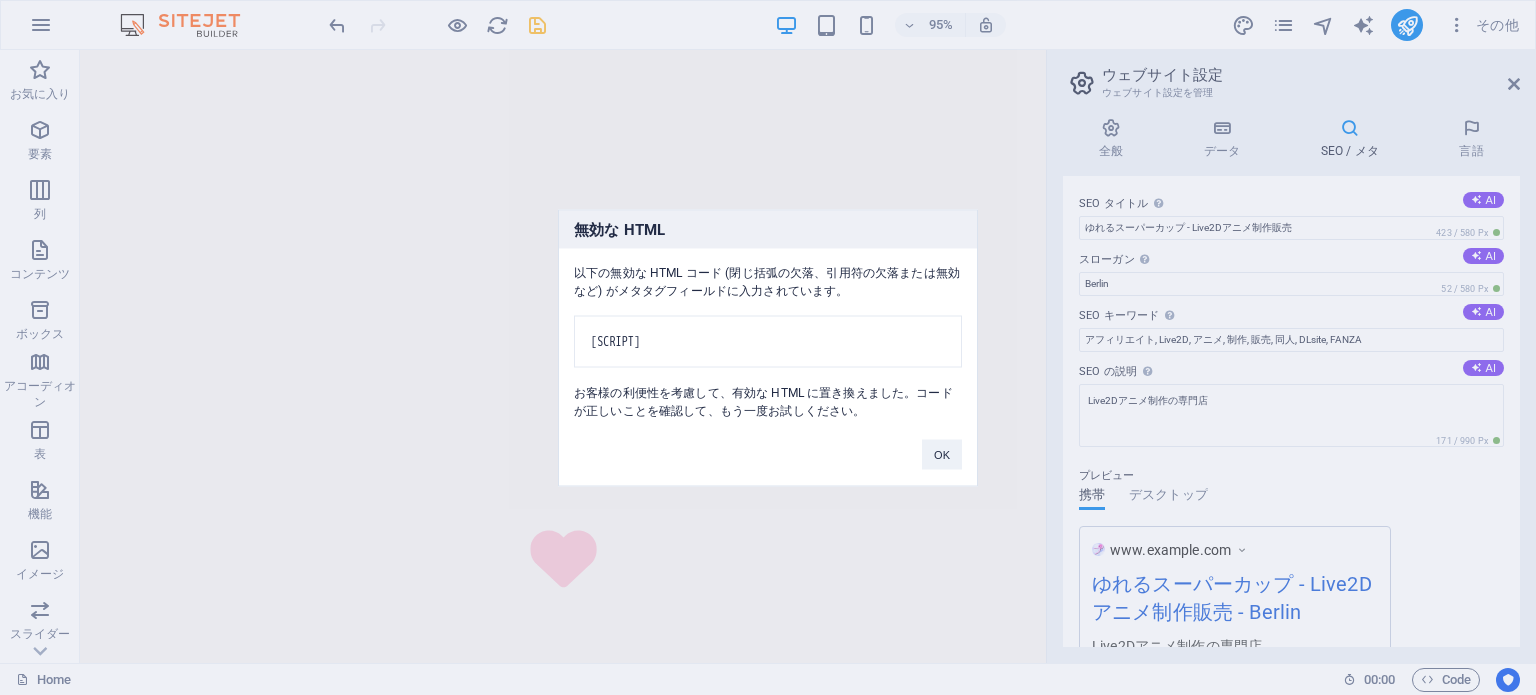 click on "supercup.cfbx.jp" at bounding box center (768, 347) 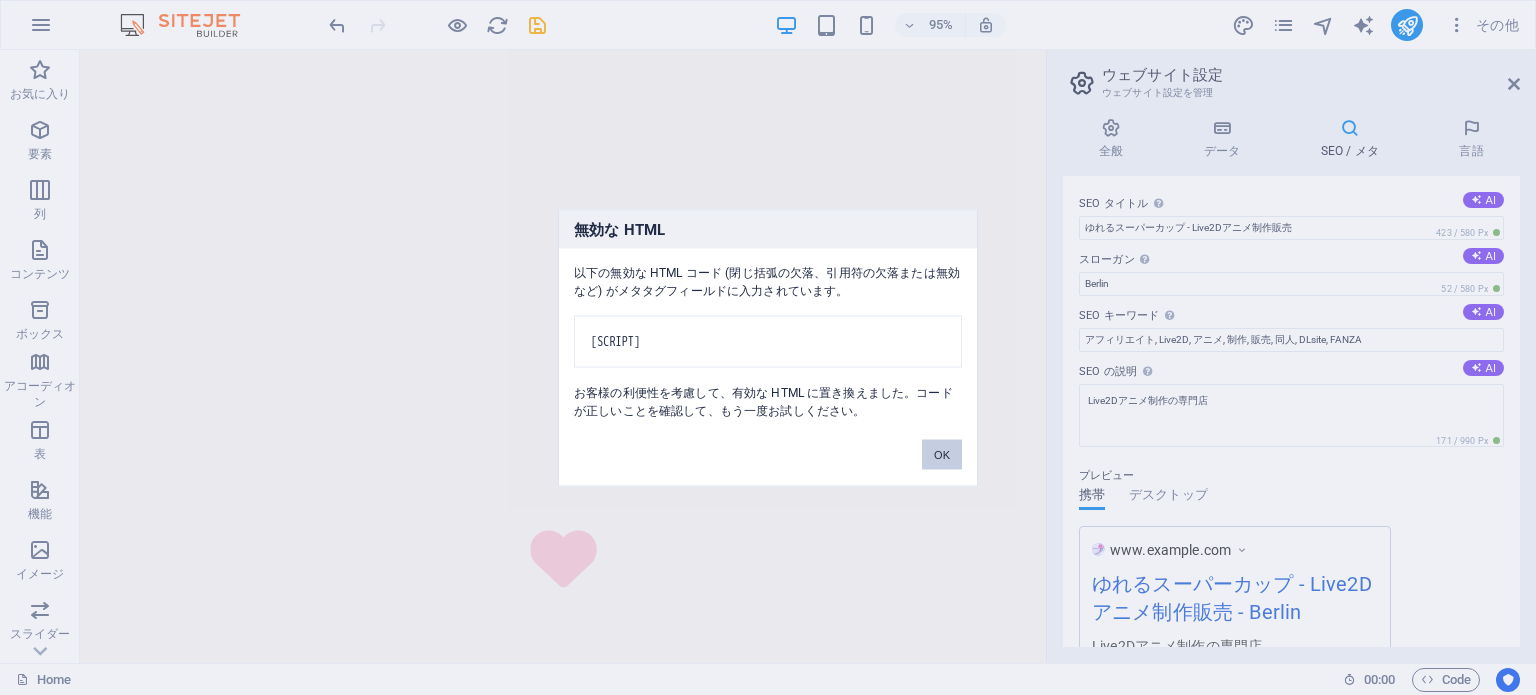 click on "OK" at bounding box center [942, 454] 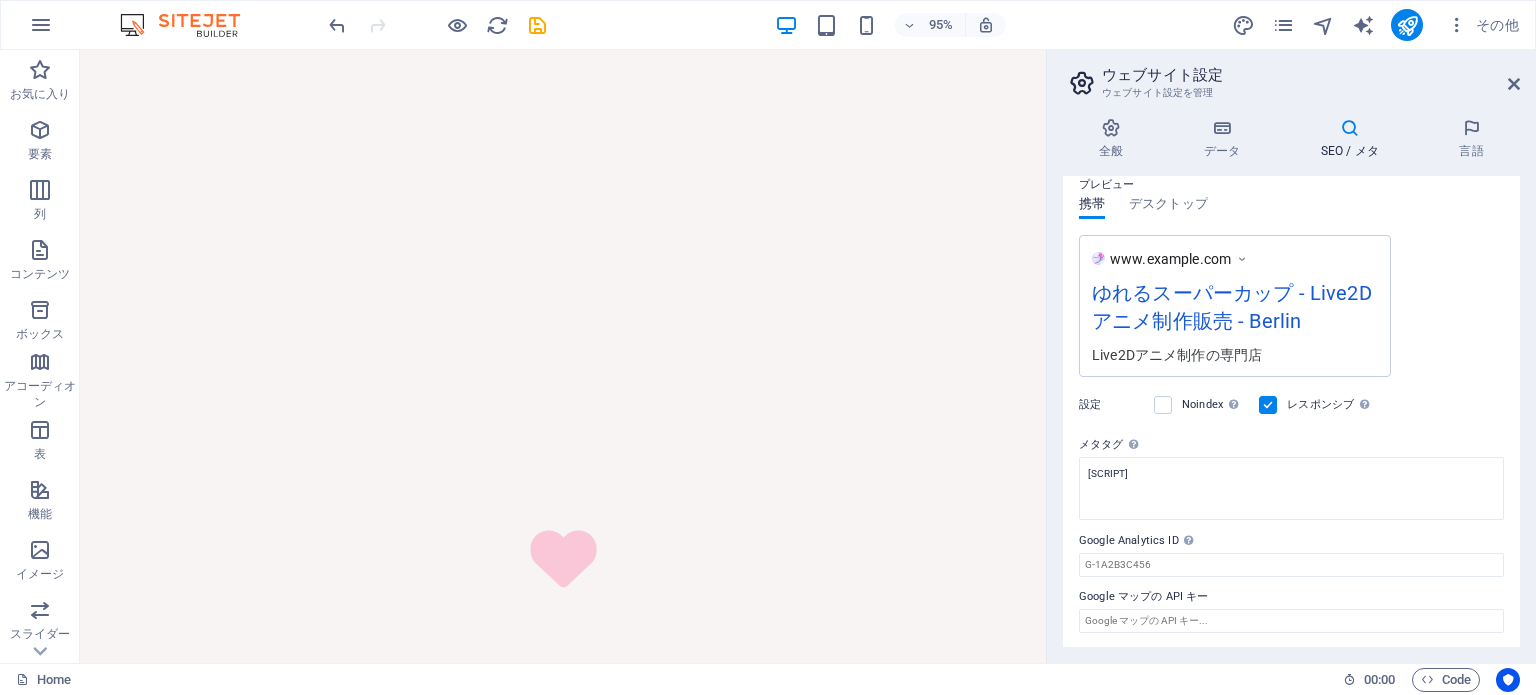 drag, startPoint x: 1519, startPoint y: 394, endPoint x: 1522, endPoint y: 410, distance: 16.27882 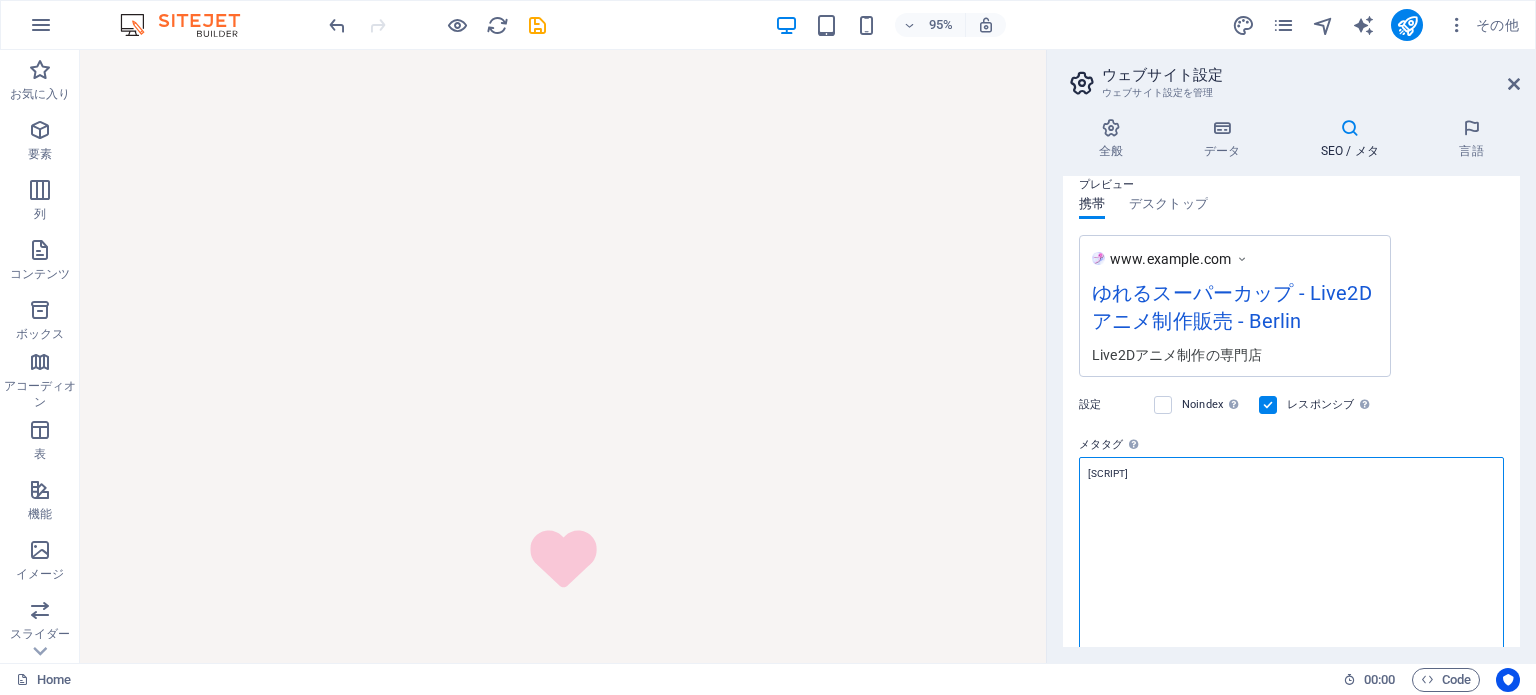 click on "[SCRIPT]" at bounding box center [1291, 578] 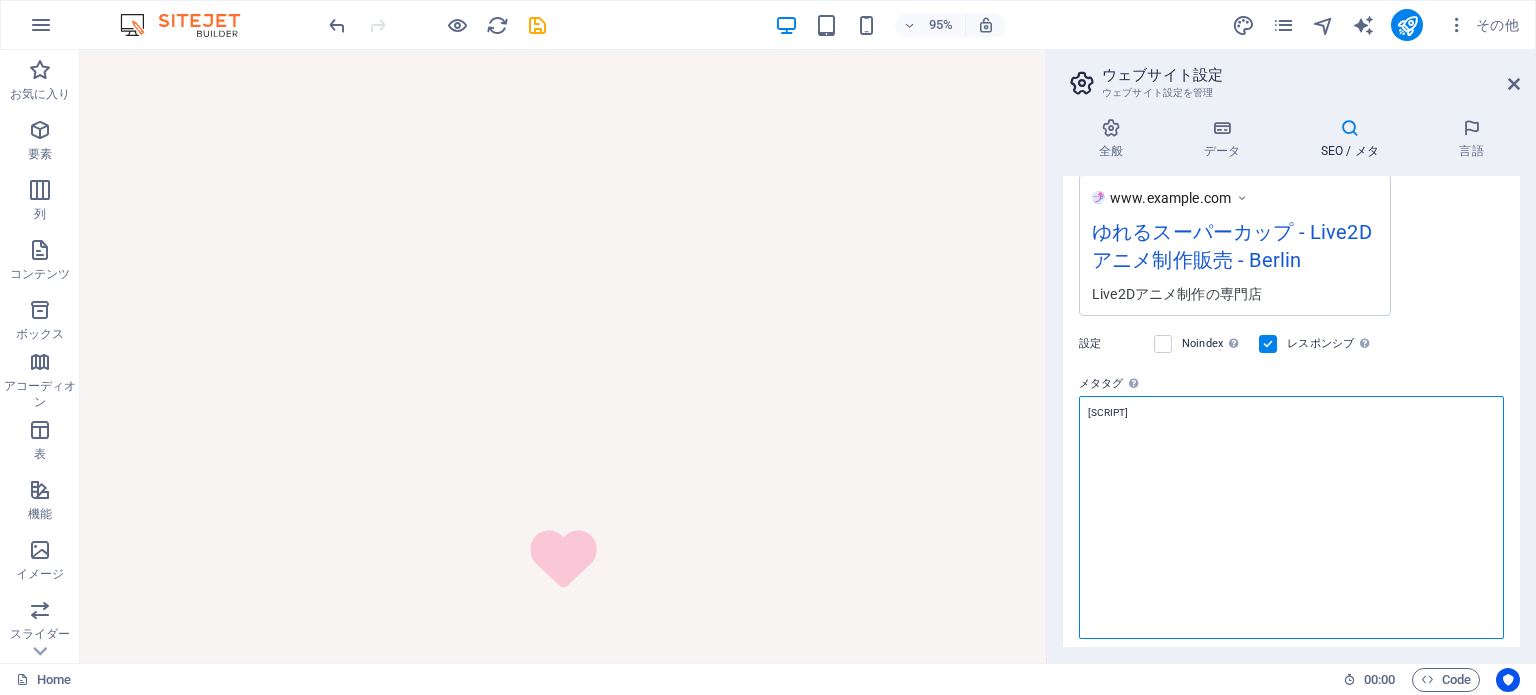 scroll, scrollTop: 471, scrollLeft: 0, axis: vertical 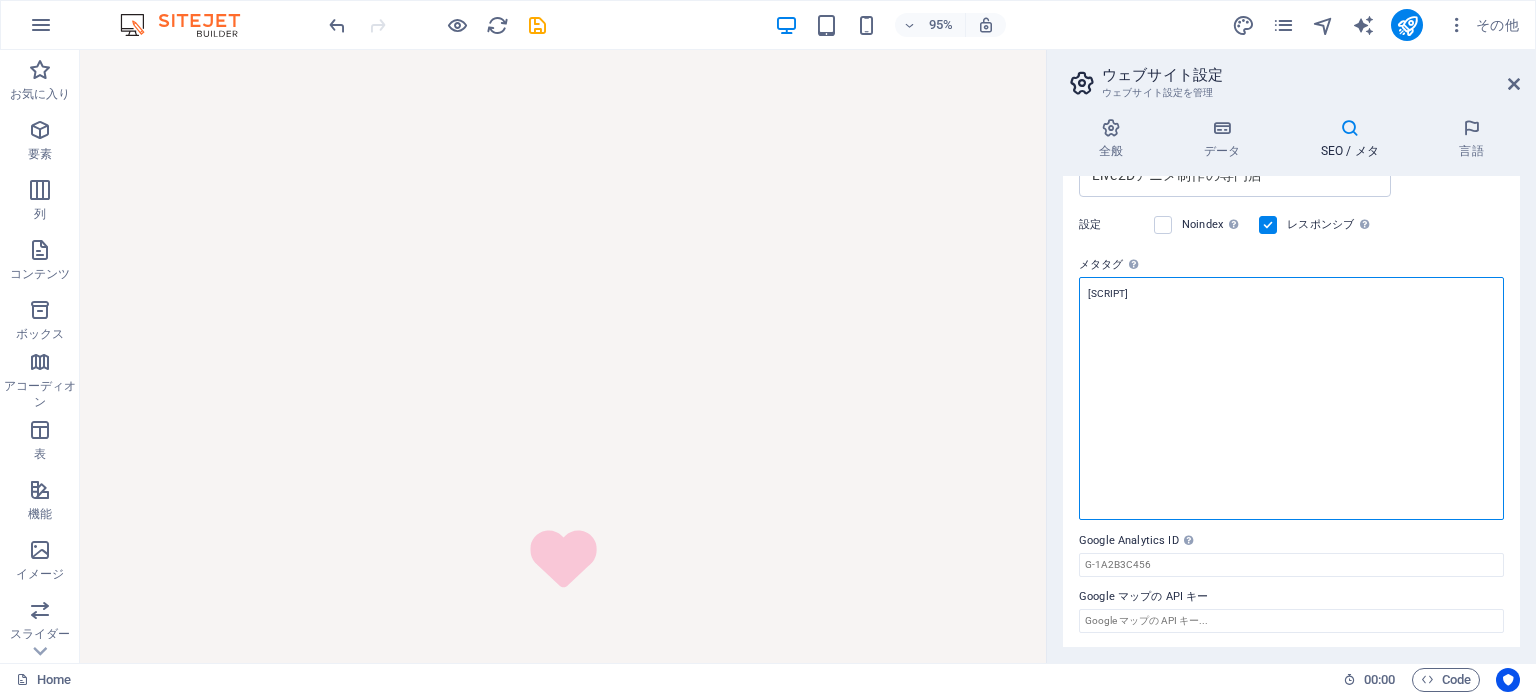 drag, startPoint x: 1148, startPoint y: 632, endPoint x: 1084, endPoint y: 458, distance: 185.39687 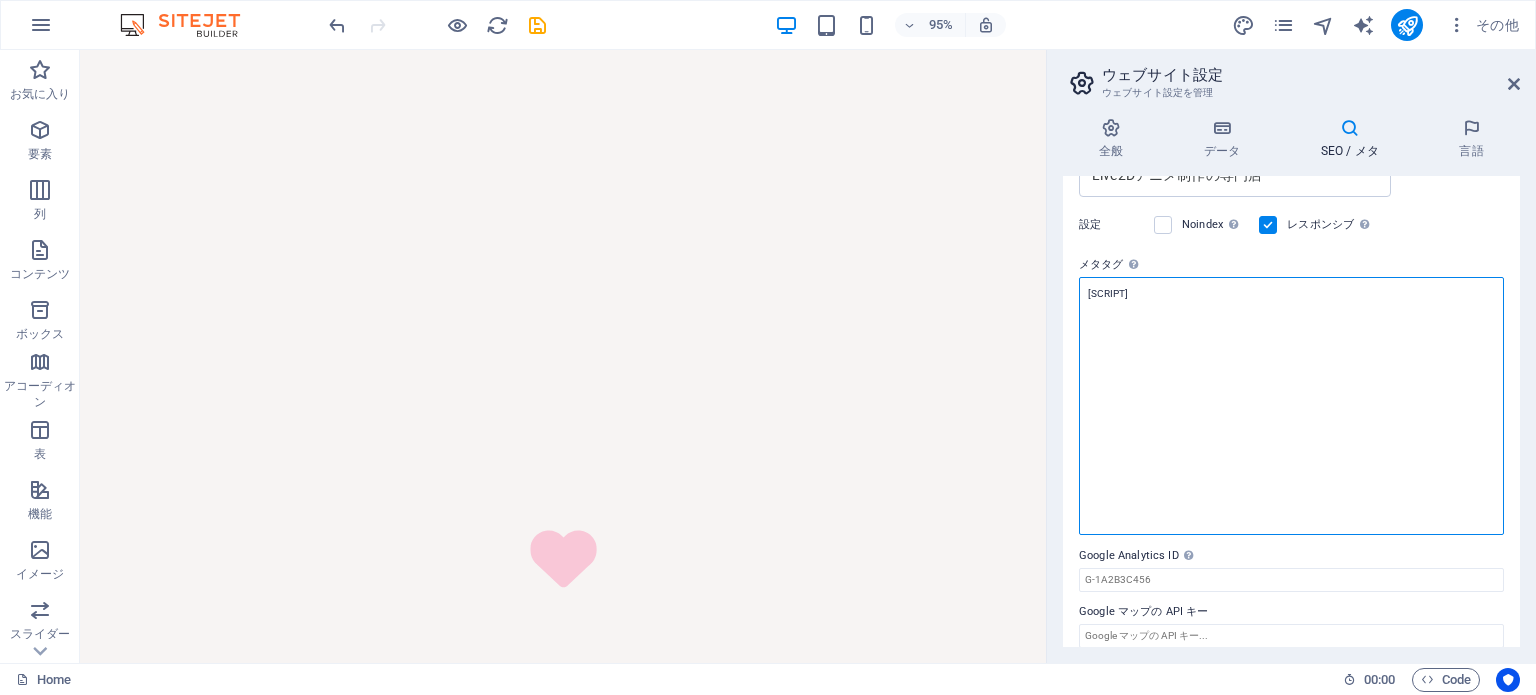 paste on "</script>" 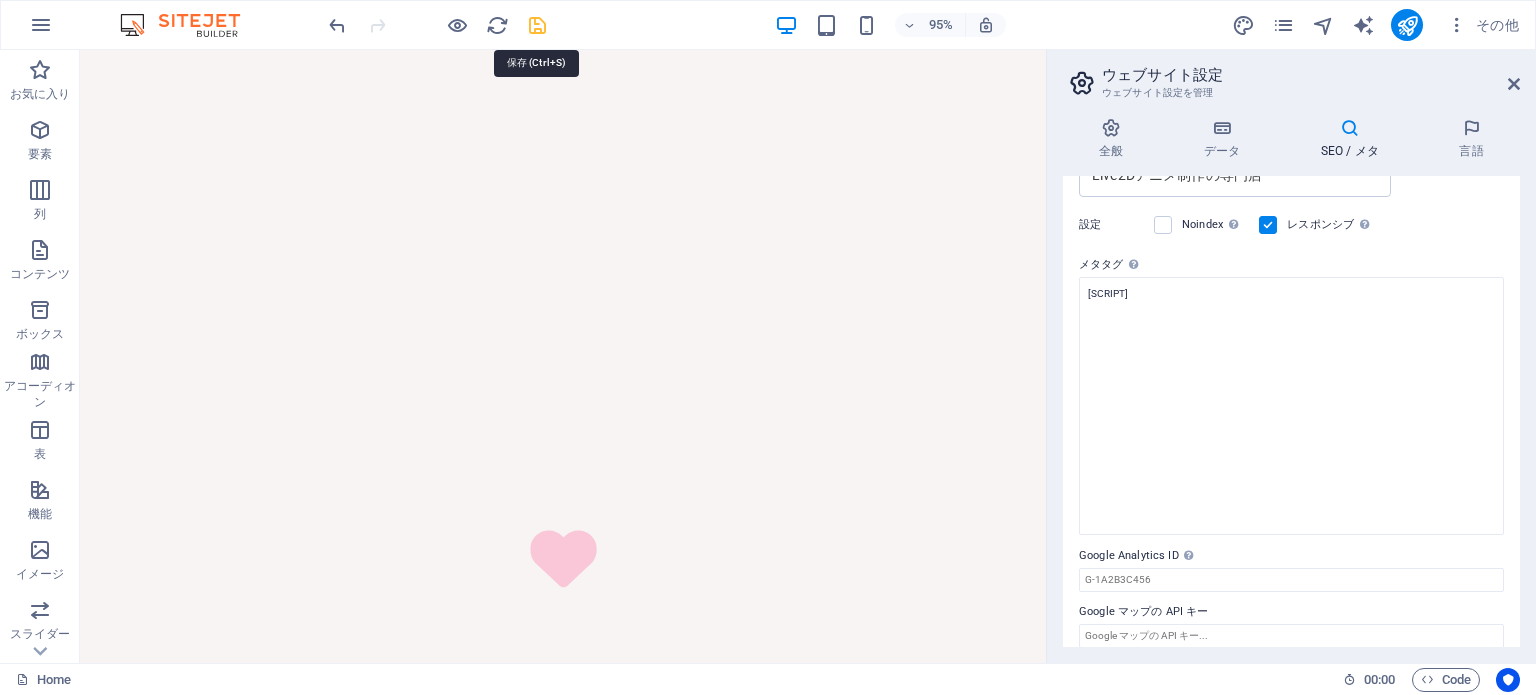 scroll, scrollTop: 291, scrollLeft: 0, axis: vertical 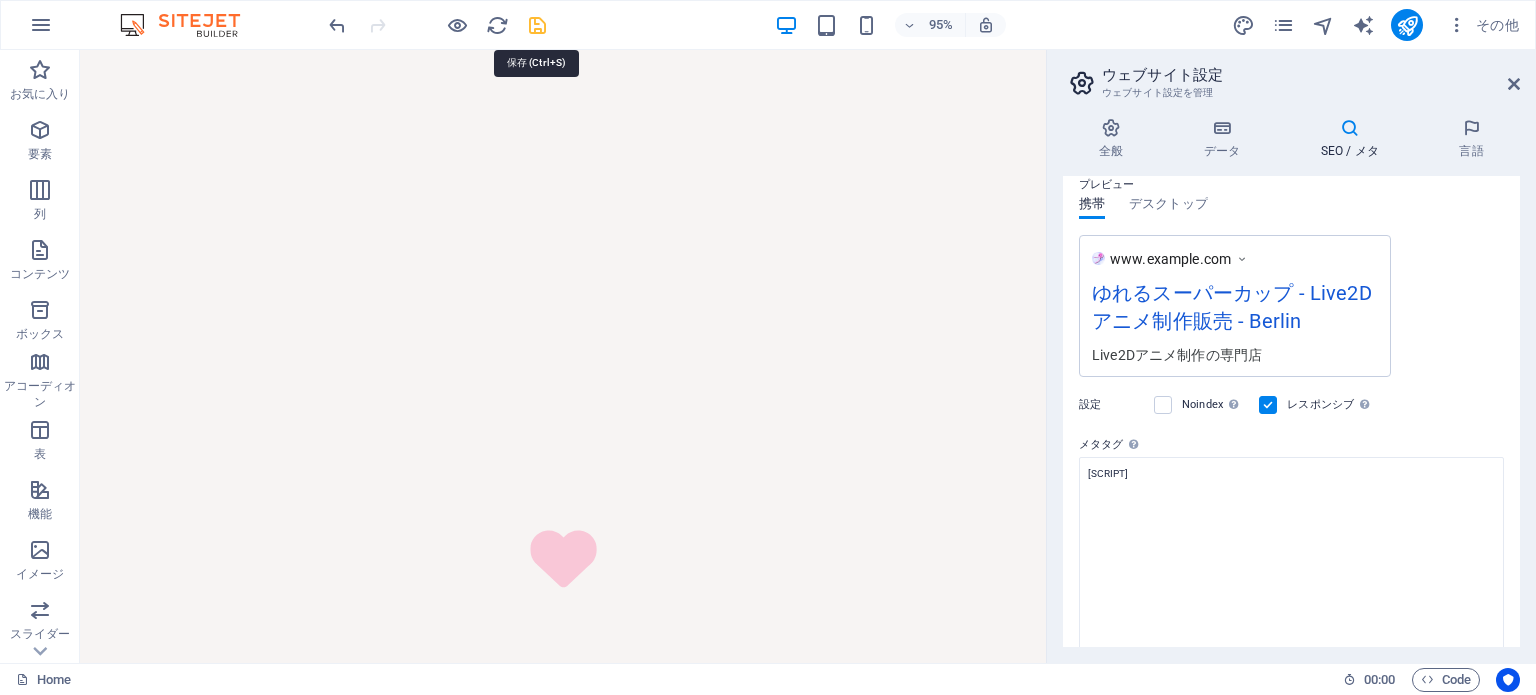 click on "supercup.cfbx.jp" at bounding box center (768, 347) 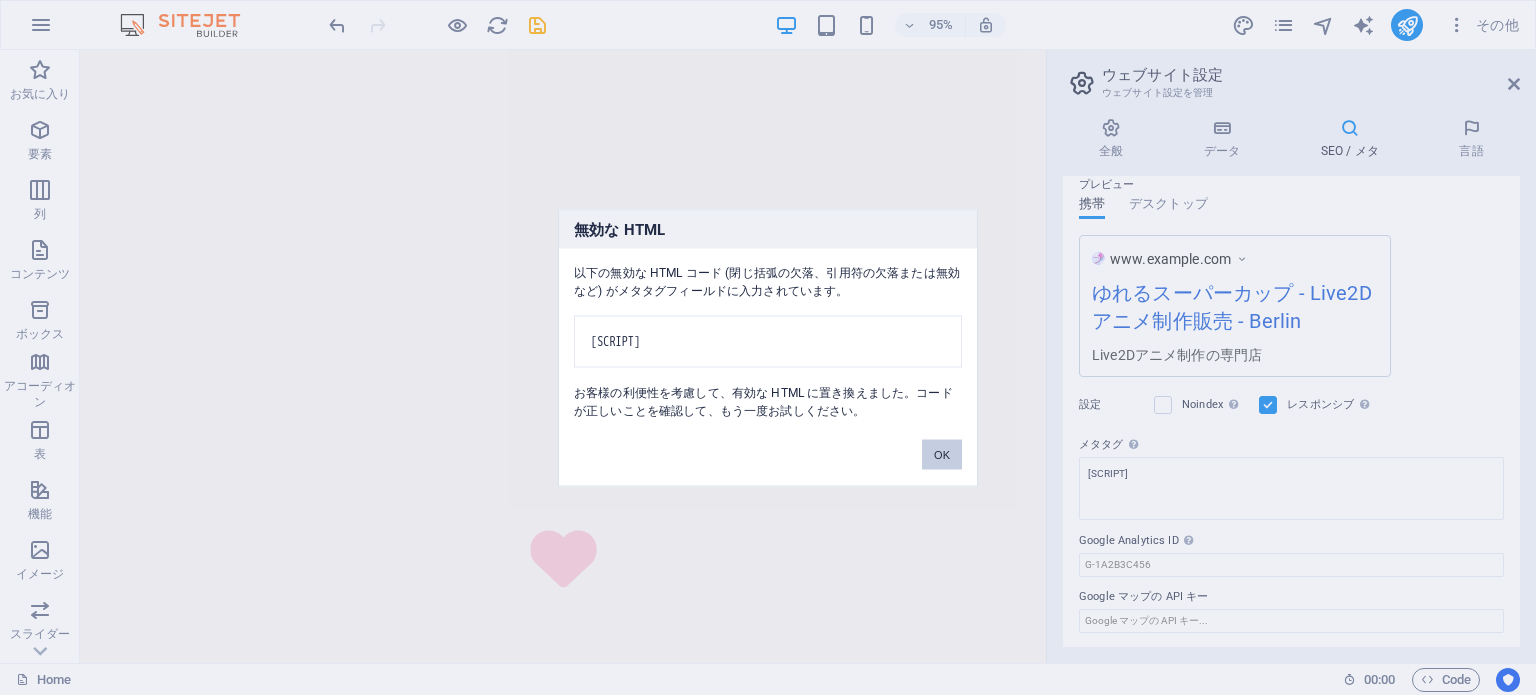 click on "OK" at bounding box center (942, 454) 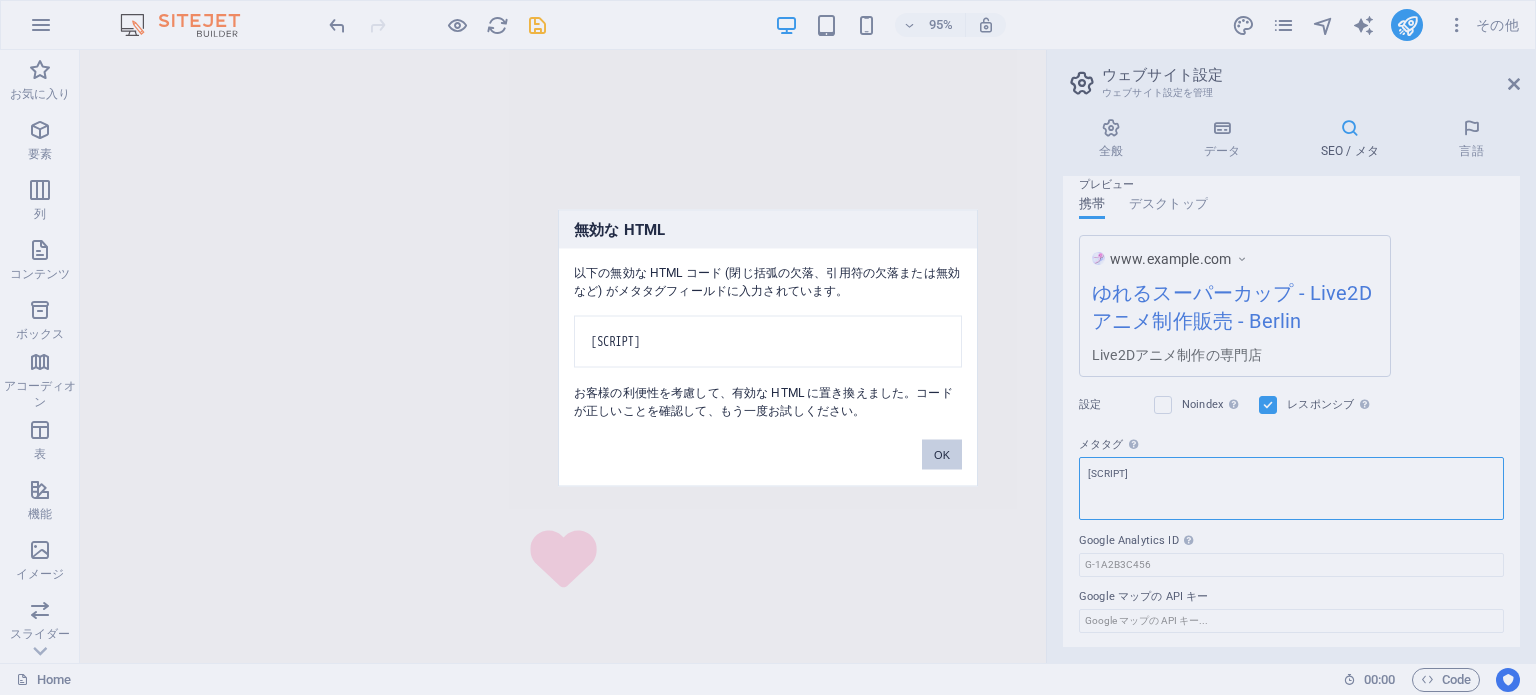 scroll, scrollTop: 471, scrollLeft: 0, axis: vertical 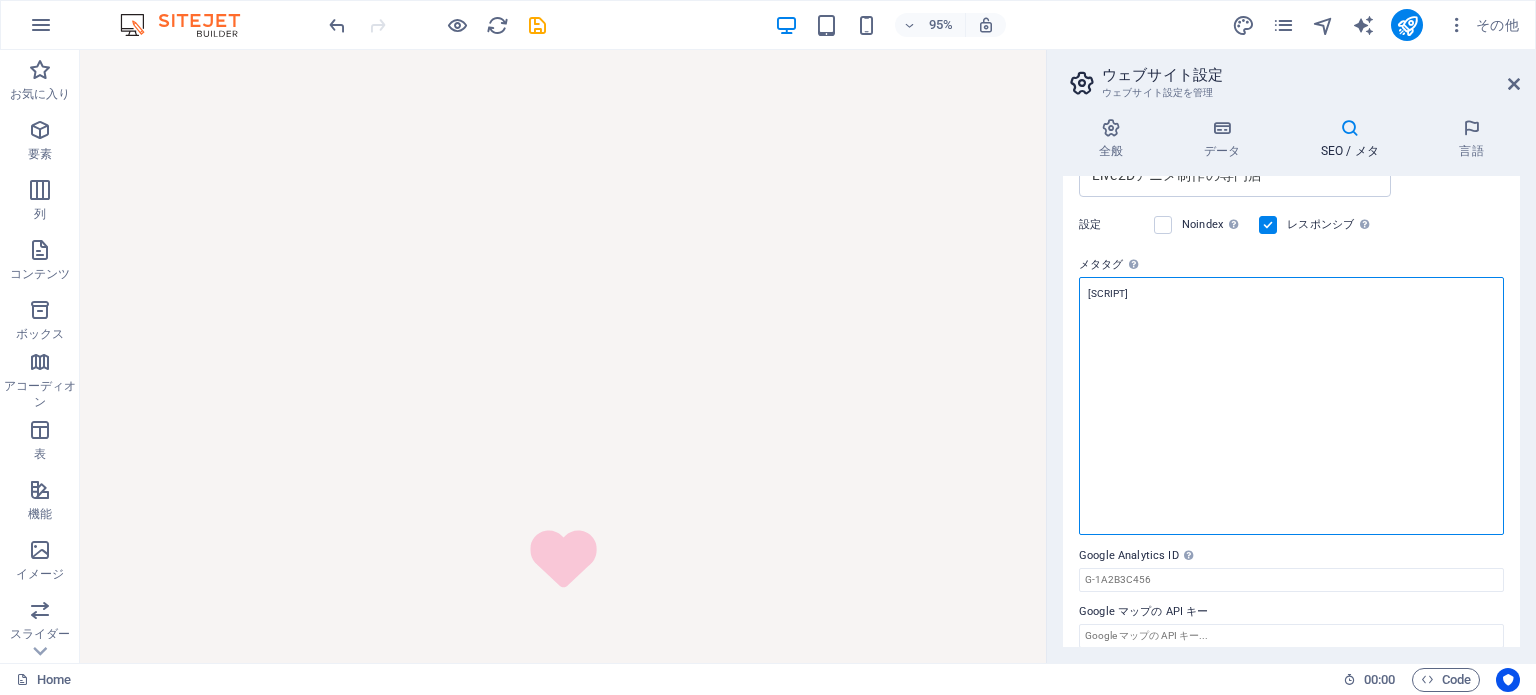 click on "[SCRIPT]" at bounding box center (1291, 406) 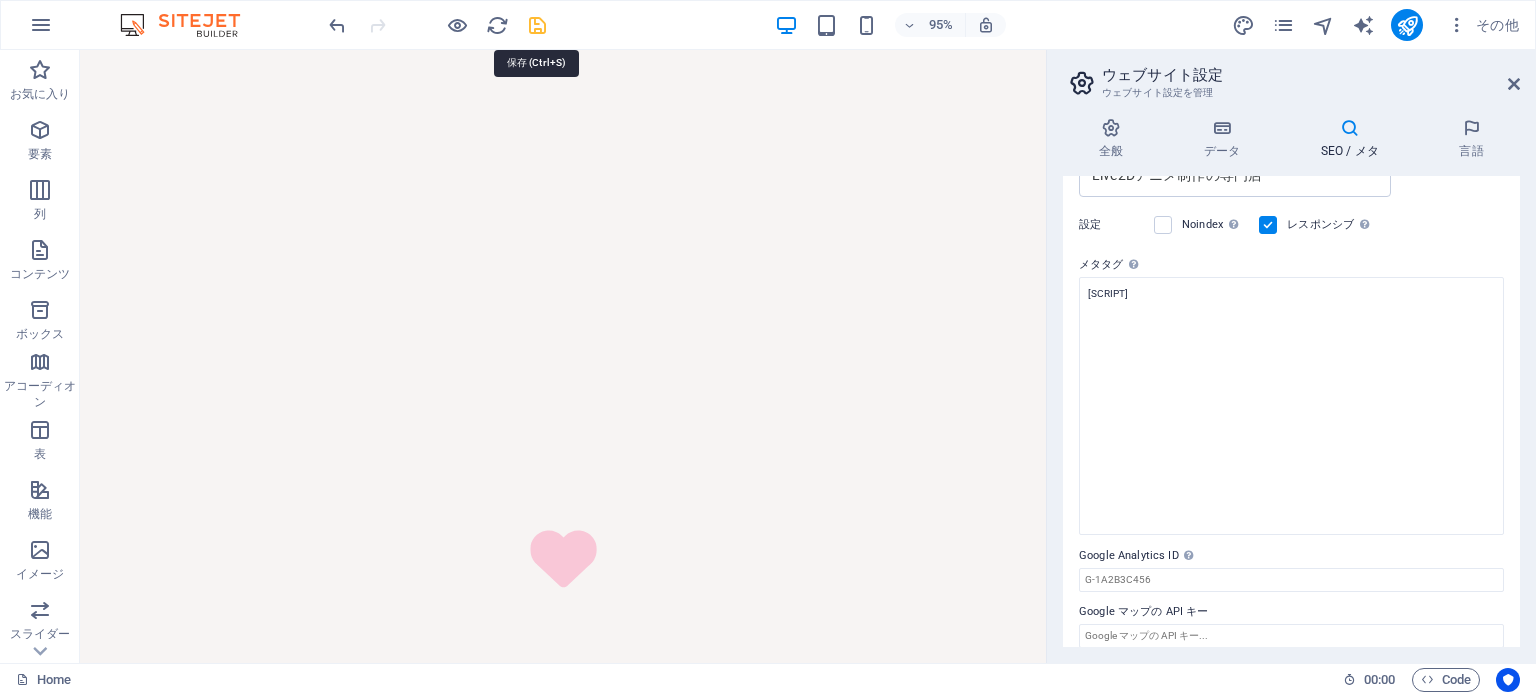 scroll, scrollTop: 291, scrollLeft: 0, axis: vertical 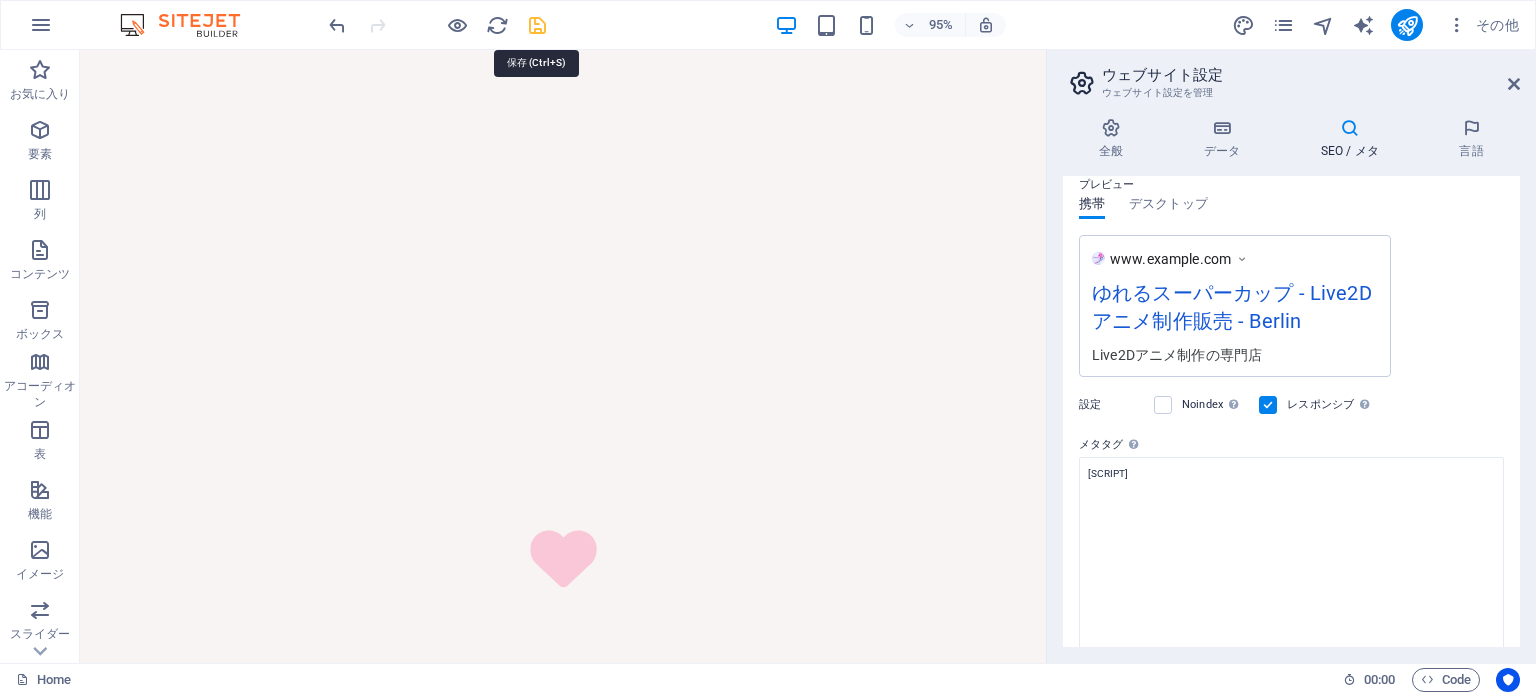 click on "supercup.cfbx.jp" at bounding box center (768, 347) 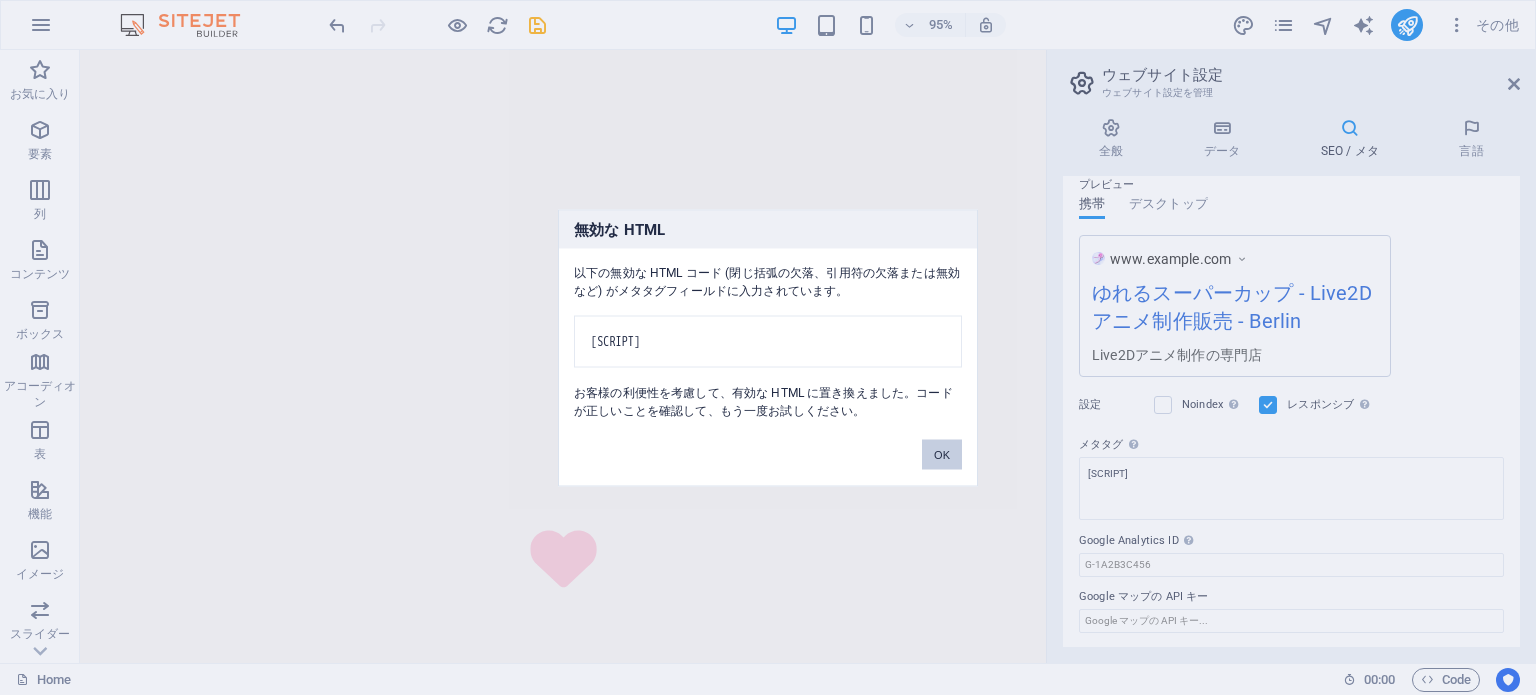 click on "OK" at bounding box center (942, 454) 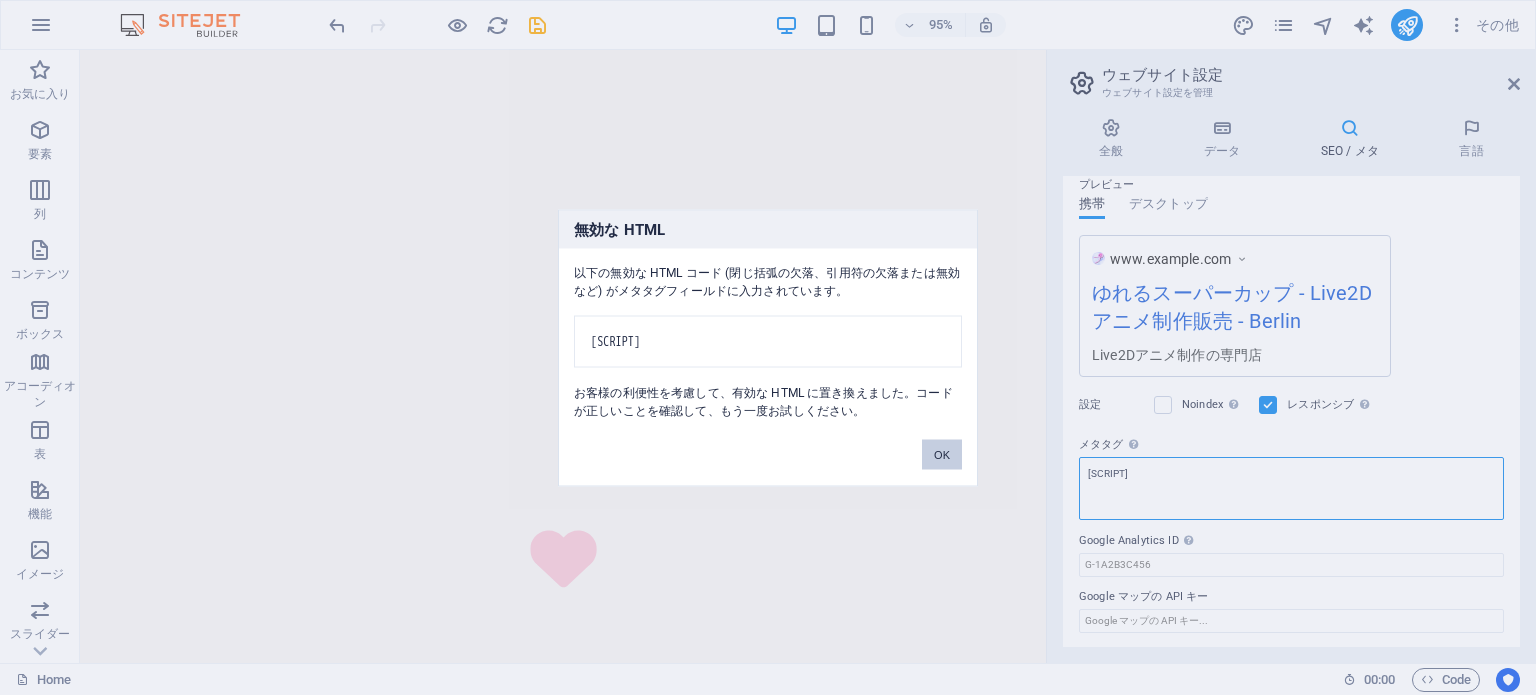 scroll, scrollTop: 471, scrollLeft: 0, axis: vertical 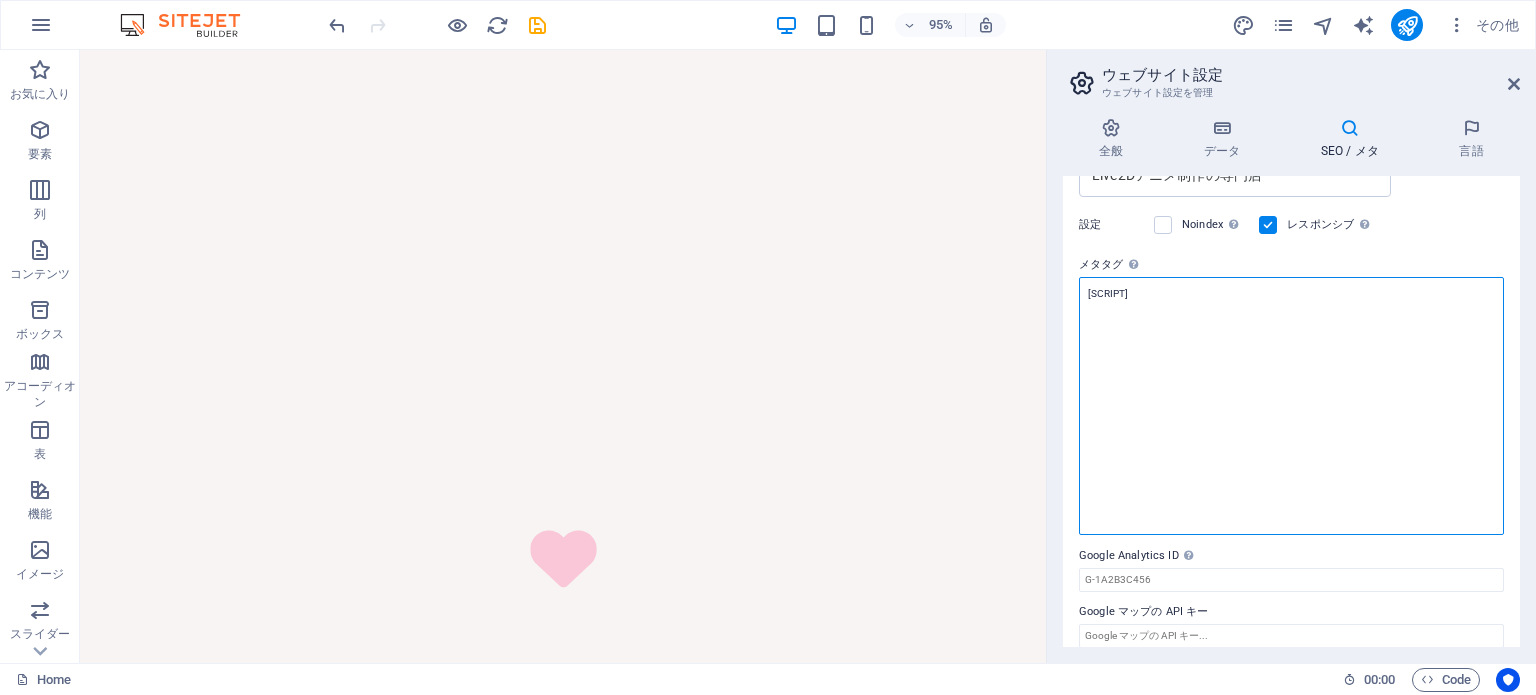 click on "[SCRIPT]" at bounding box center [1291, 406] 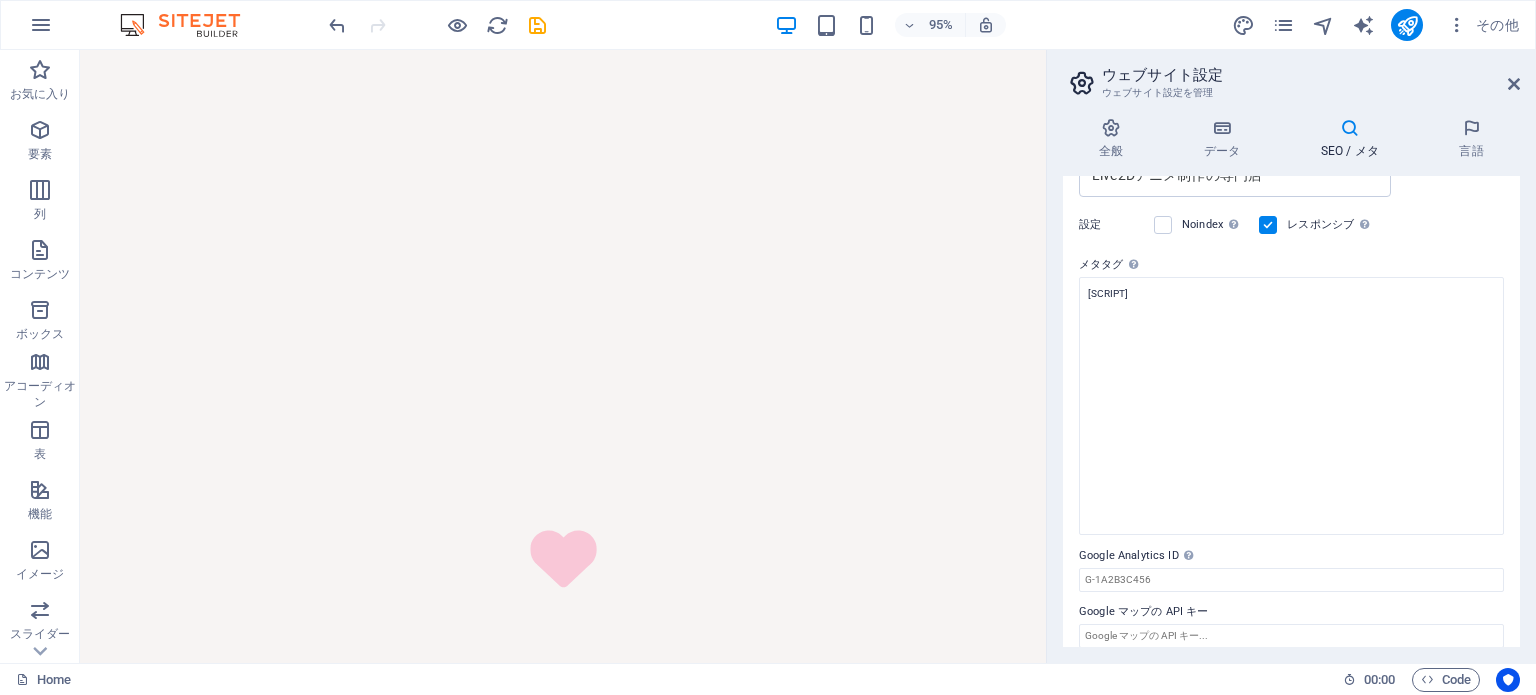 scroll, scrollTop: 291, scrollLeft: 0, axis: vertical 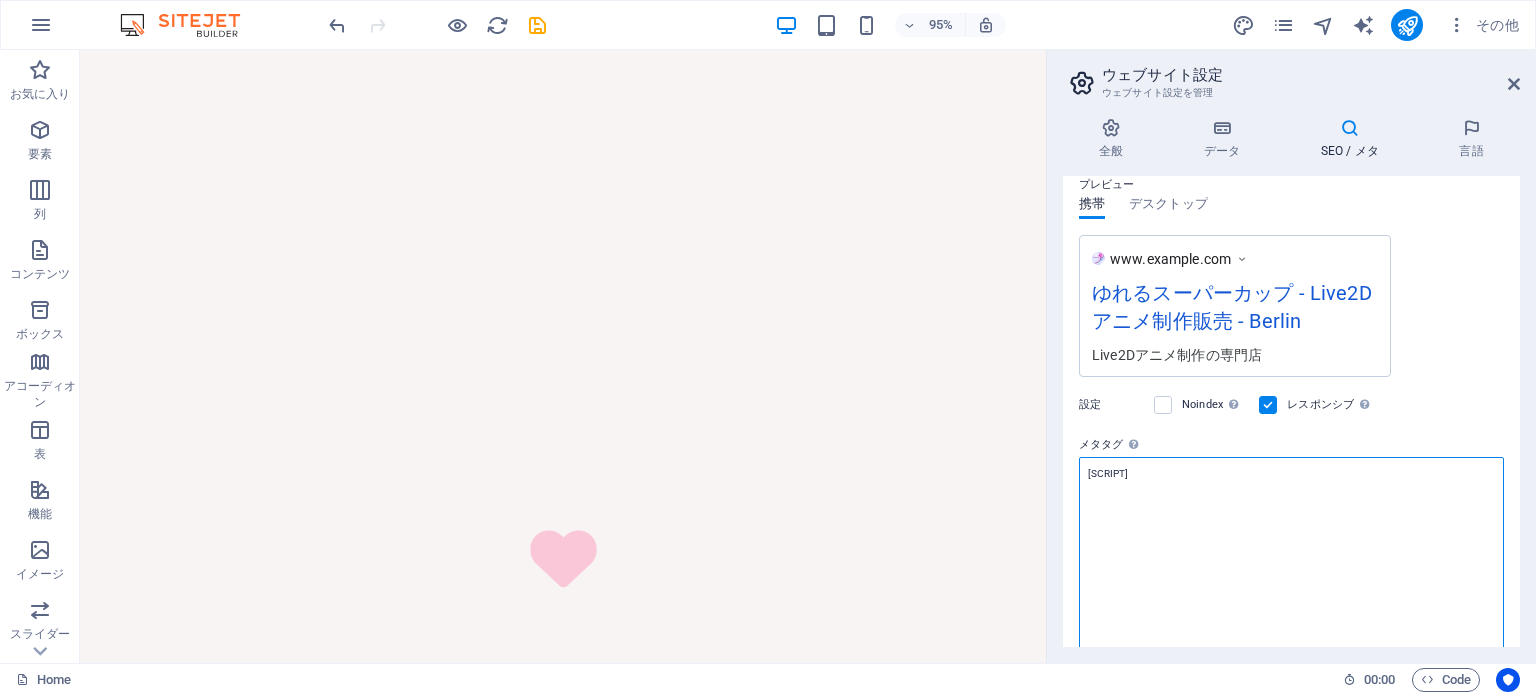 click on "[SCRIPT]" at bounding box center [1291, 586] 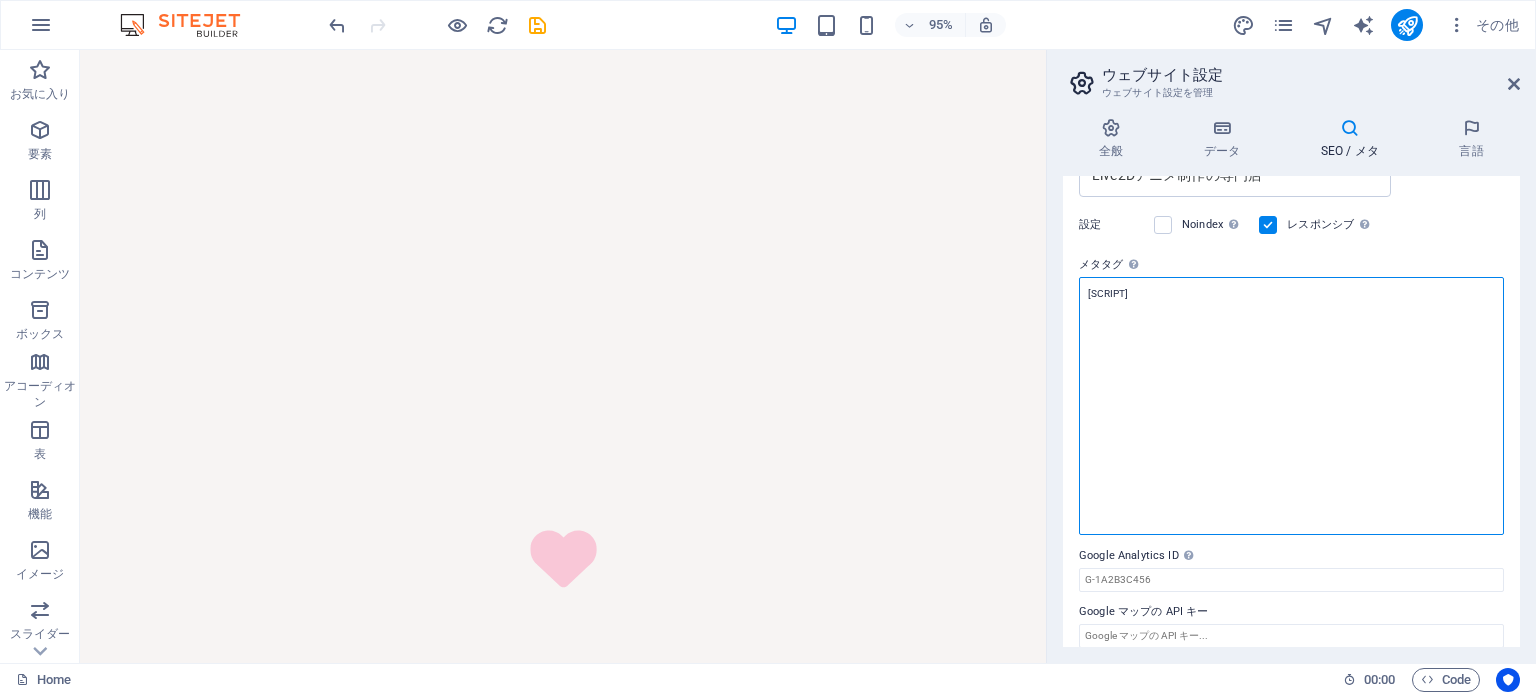 click on "[SCRIPT]" at bounding box center [1291, 406] 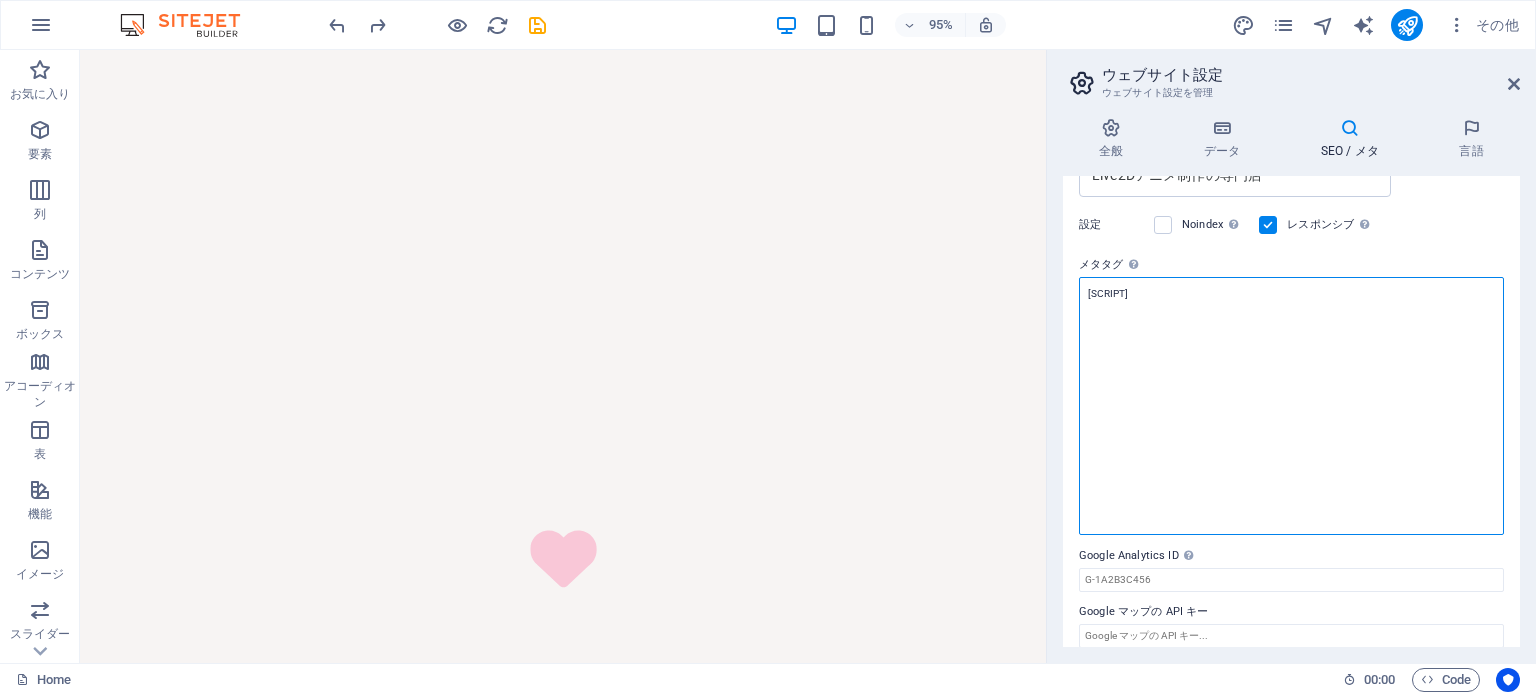 click on "[SCRIPT]" at bounding box center [1291, 406] 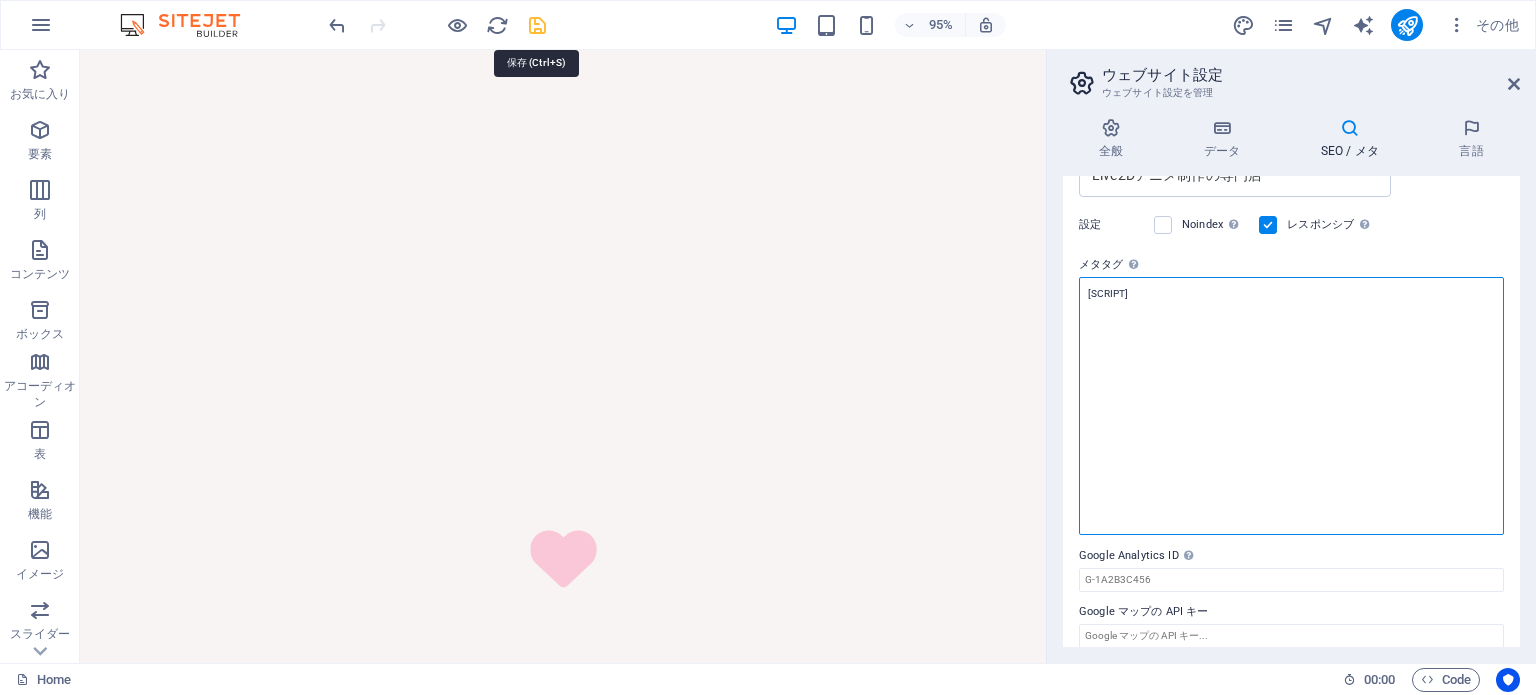 type on "[SCRIPT]" 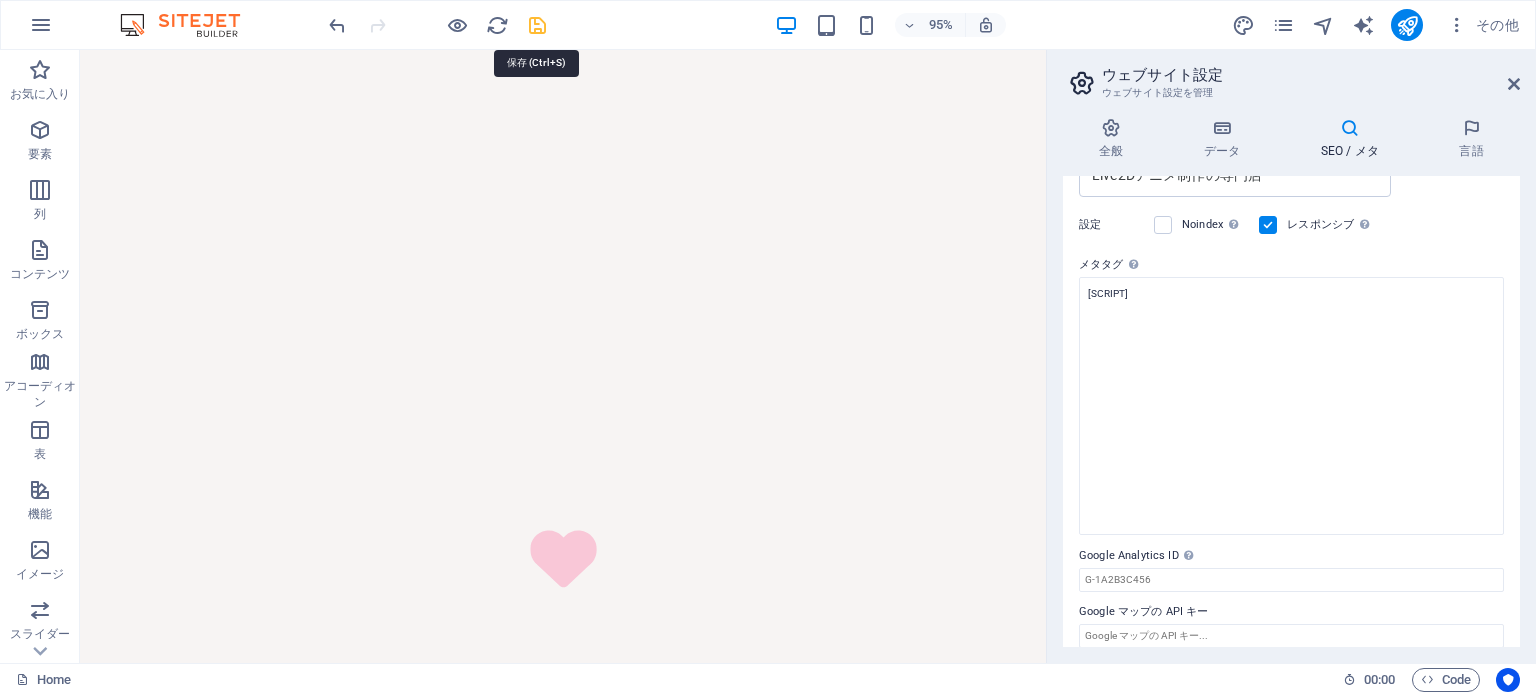 scroll, scrollTop: 291, scrollLeft: 0, axis: vertical 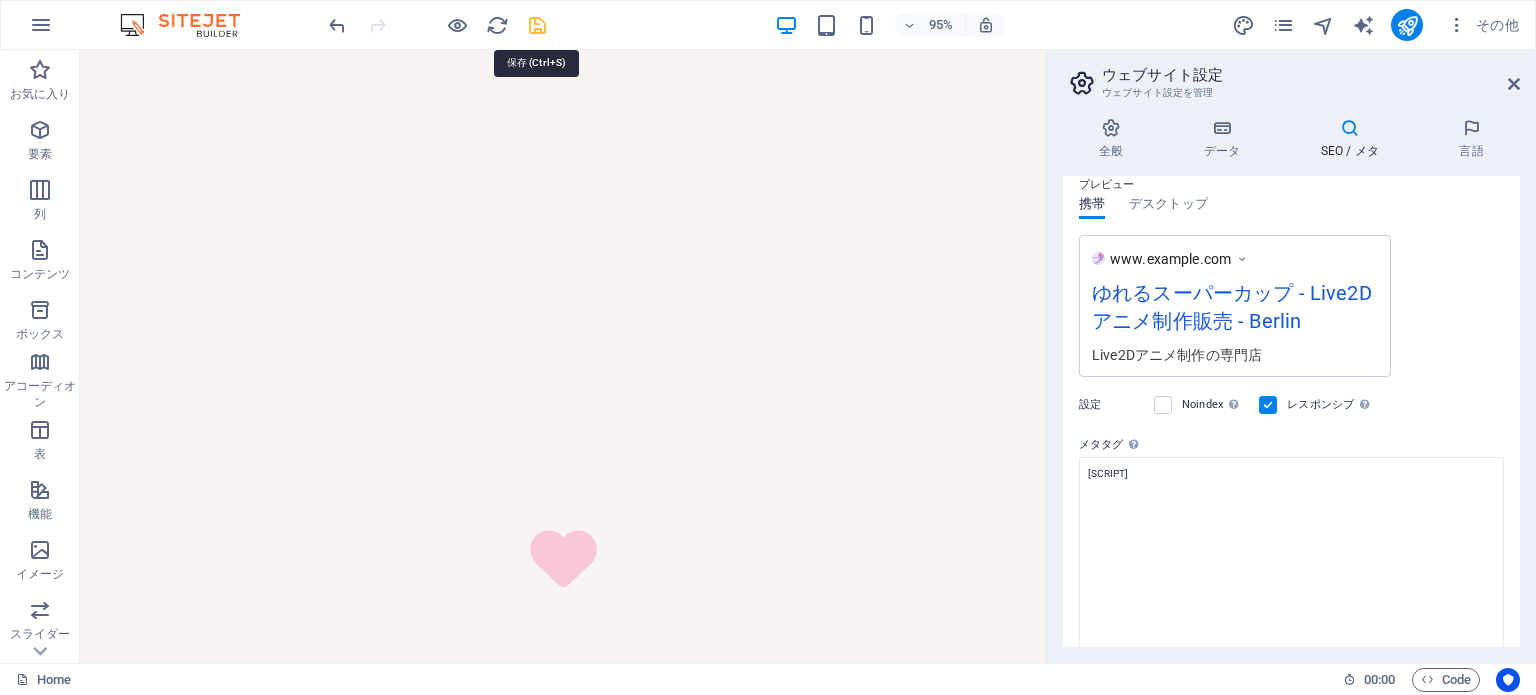 click at bounding box center (537, 25) 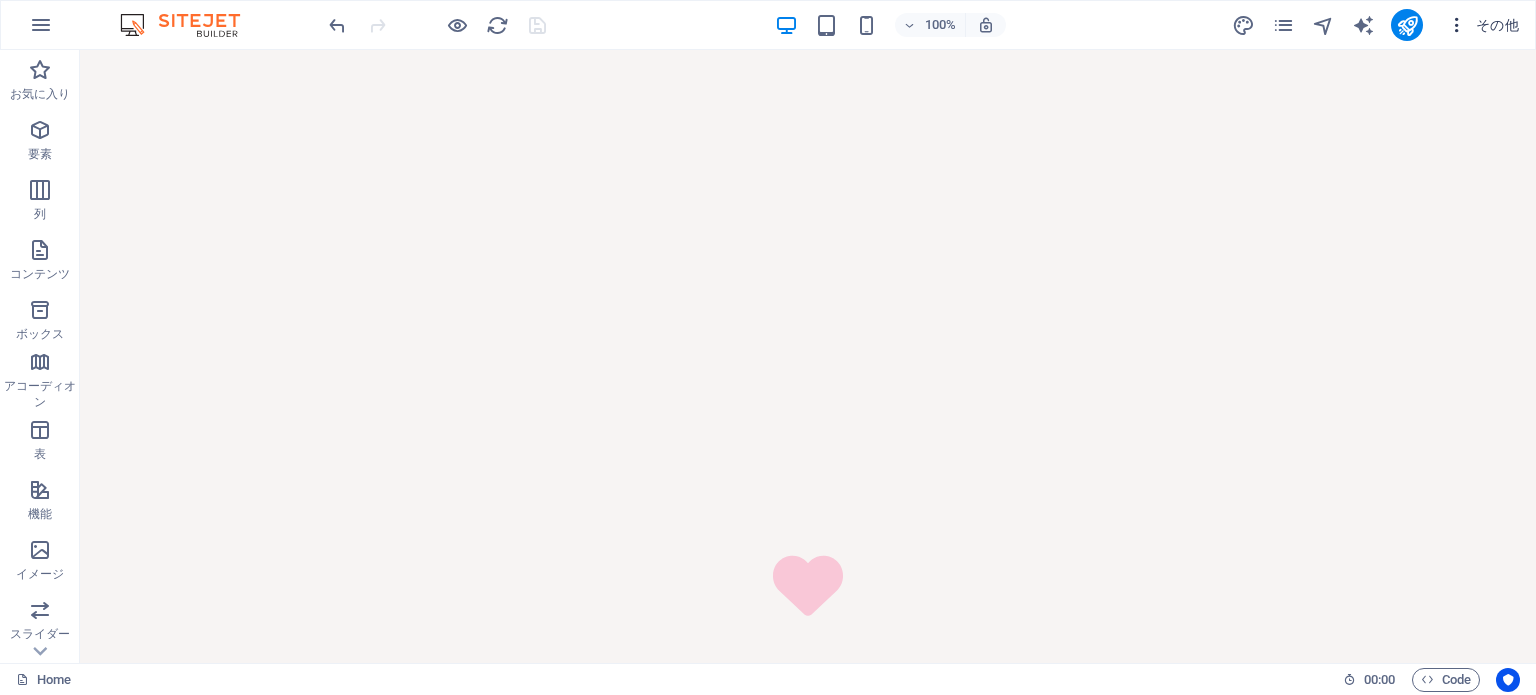 click at bounding box center [1457, 25] 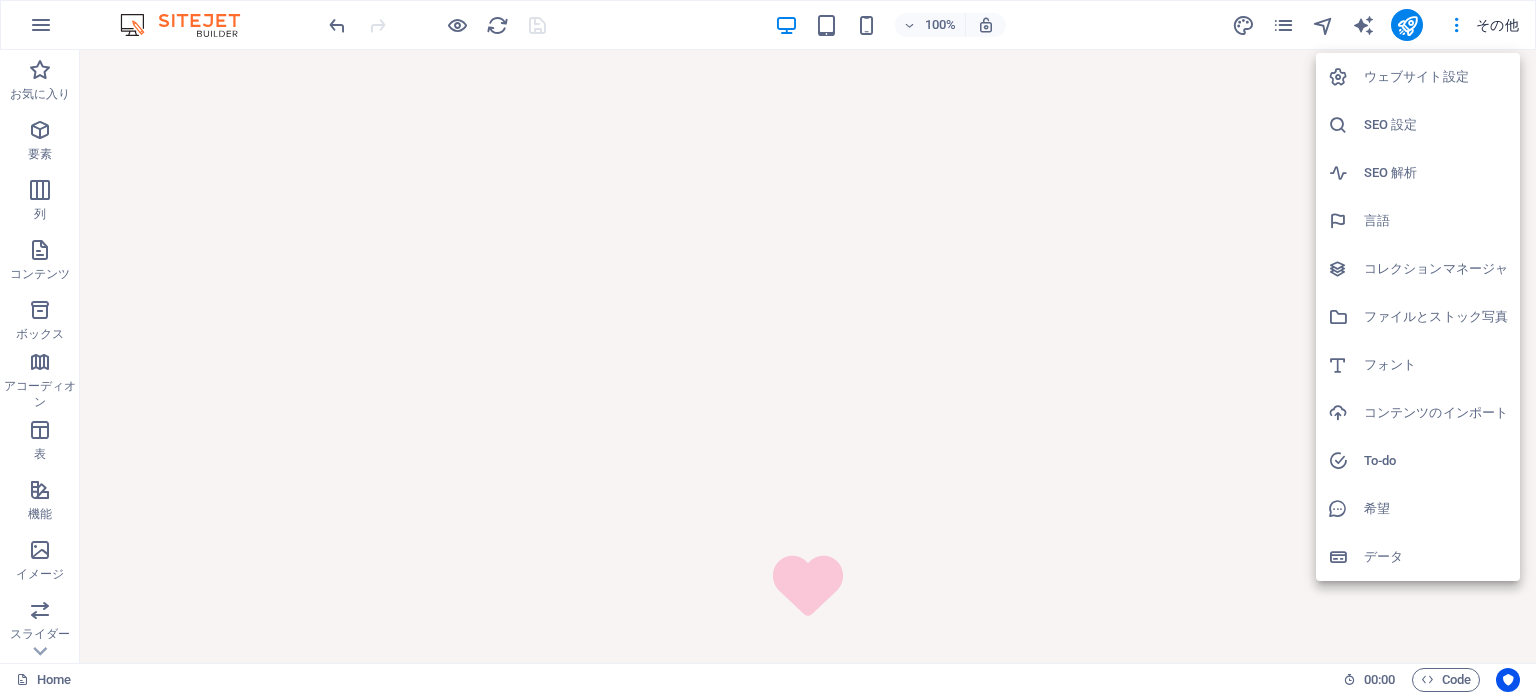click on "SEO 設定" at bounding box center [1436, 125] 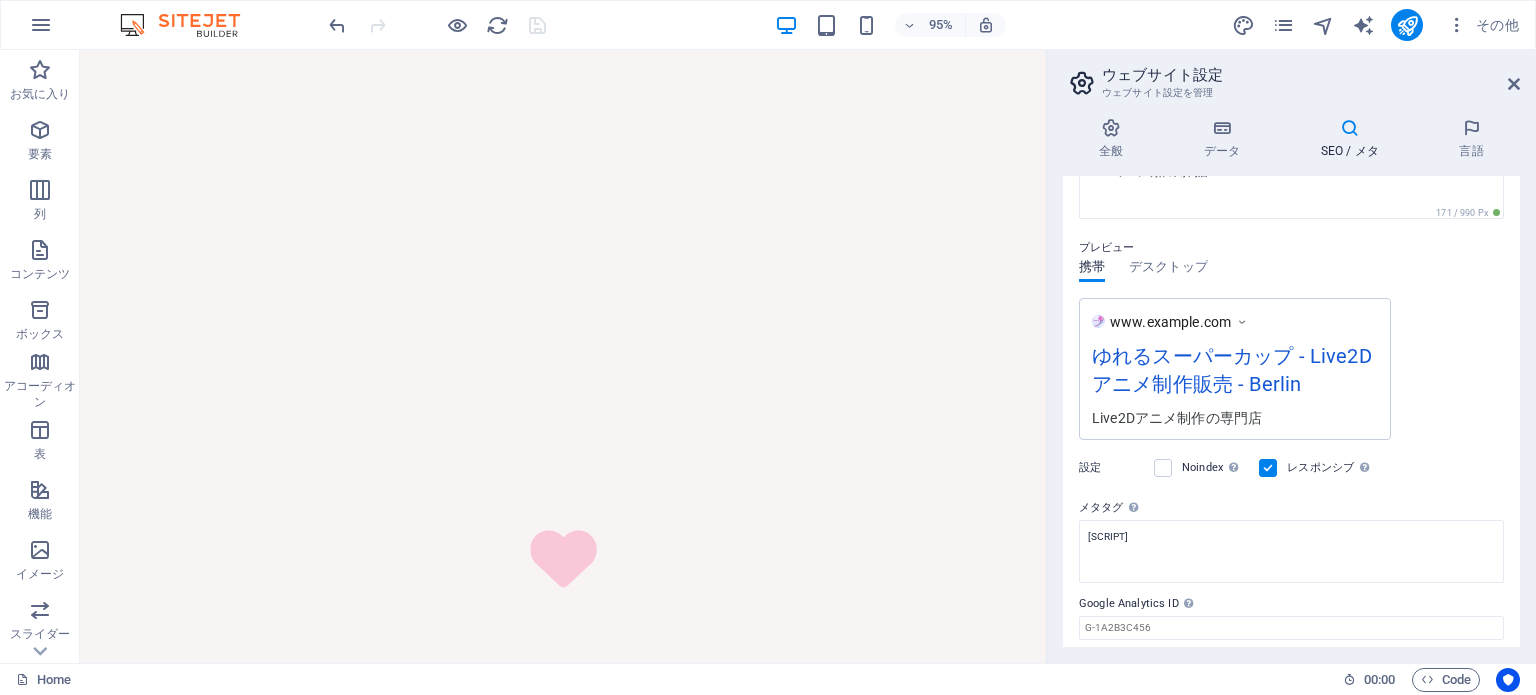 scroll, scrollTop: 291, scrollLeft: 0, axis: vertical 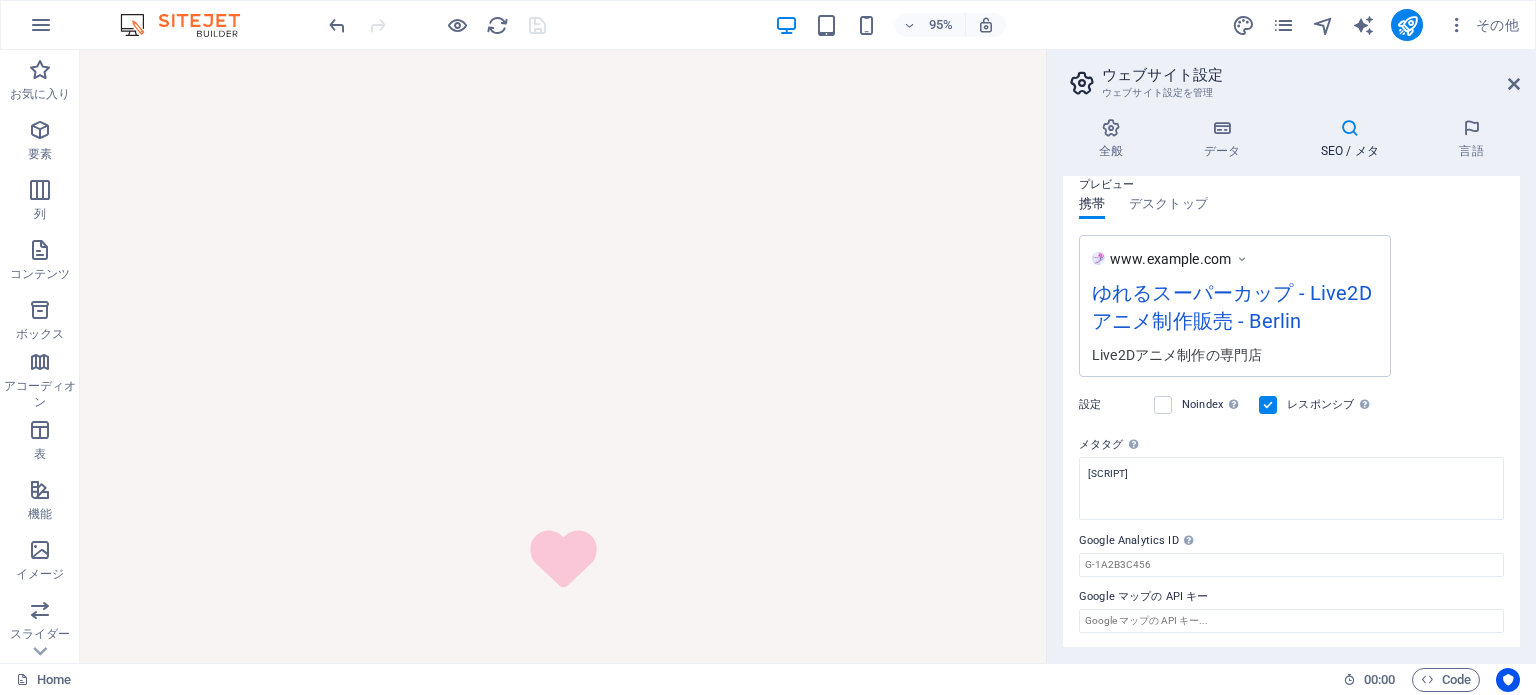 click on "設定 Noindex 検索結果からこのウェブサイトを除外するように検索エンジンに指示します。 レスポンシブ ウェブサイトを画面解像度に基づくレスポンシブデザインにするかどうかを決めます。" at bounding box center (1291, 405) 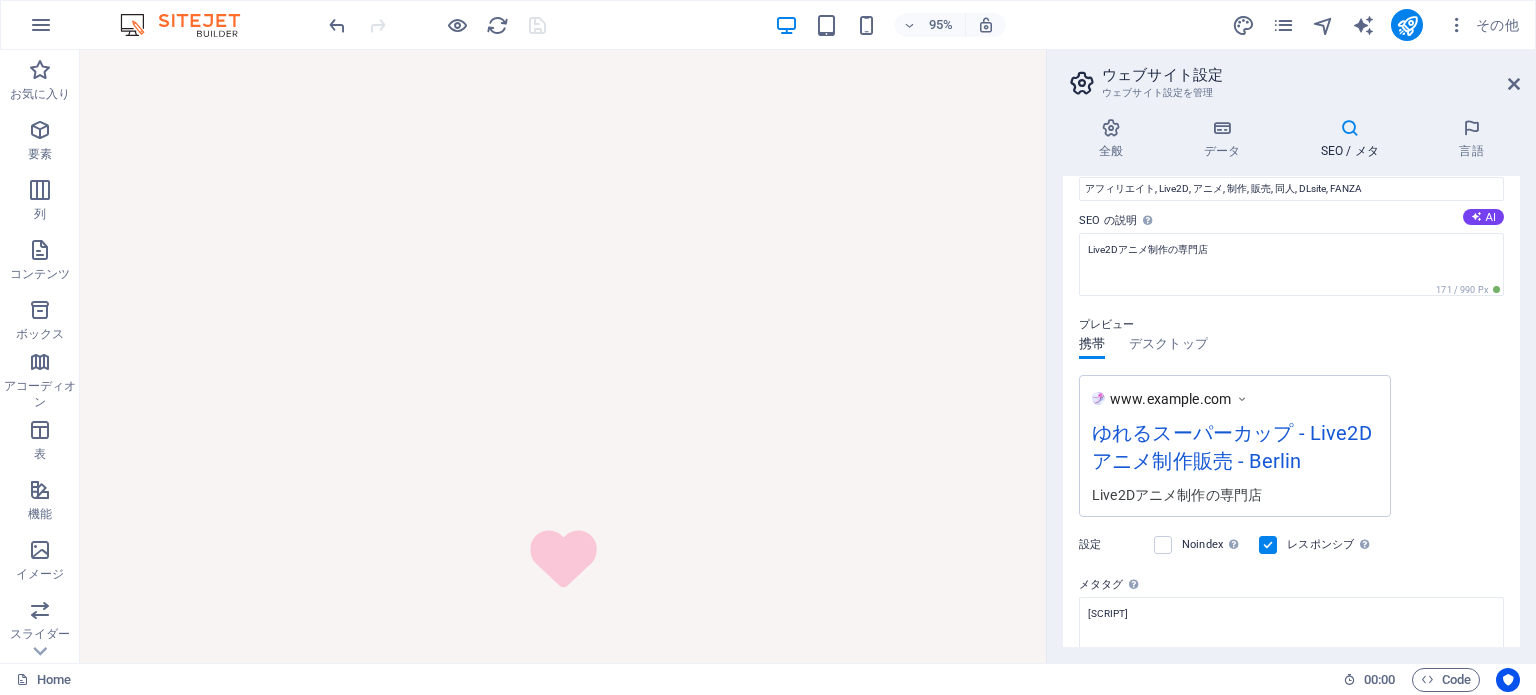 scroll, scrollTop: 212, scrollLeft: 0, axis: vertical 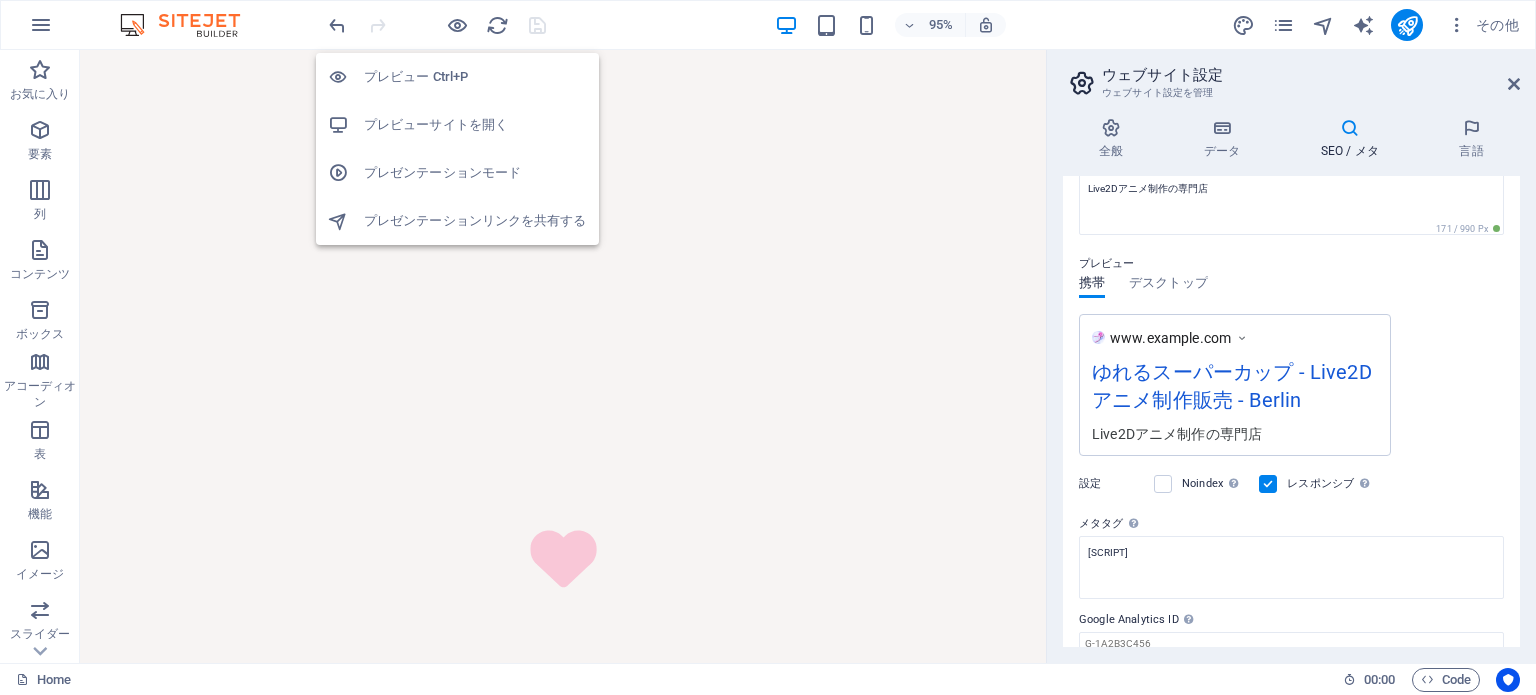click on "プレビューサイトを開く" at bounding box center [475, 125] 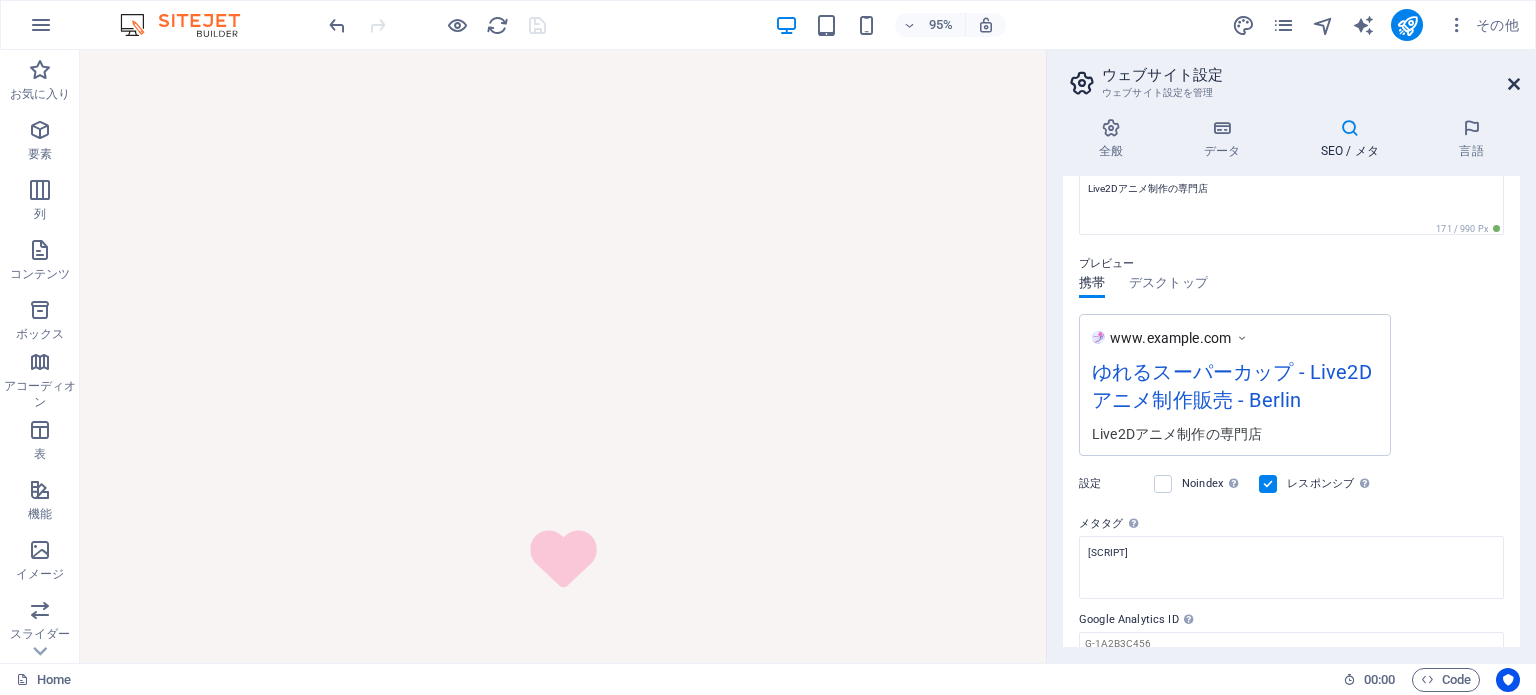 click at bounding box center (1514, 84) 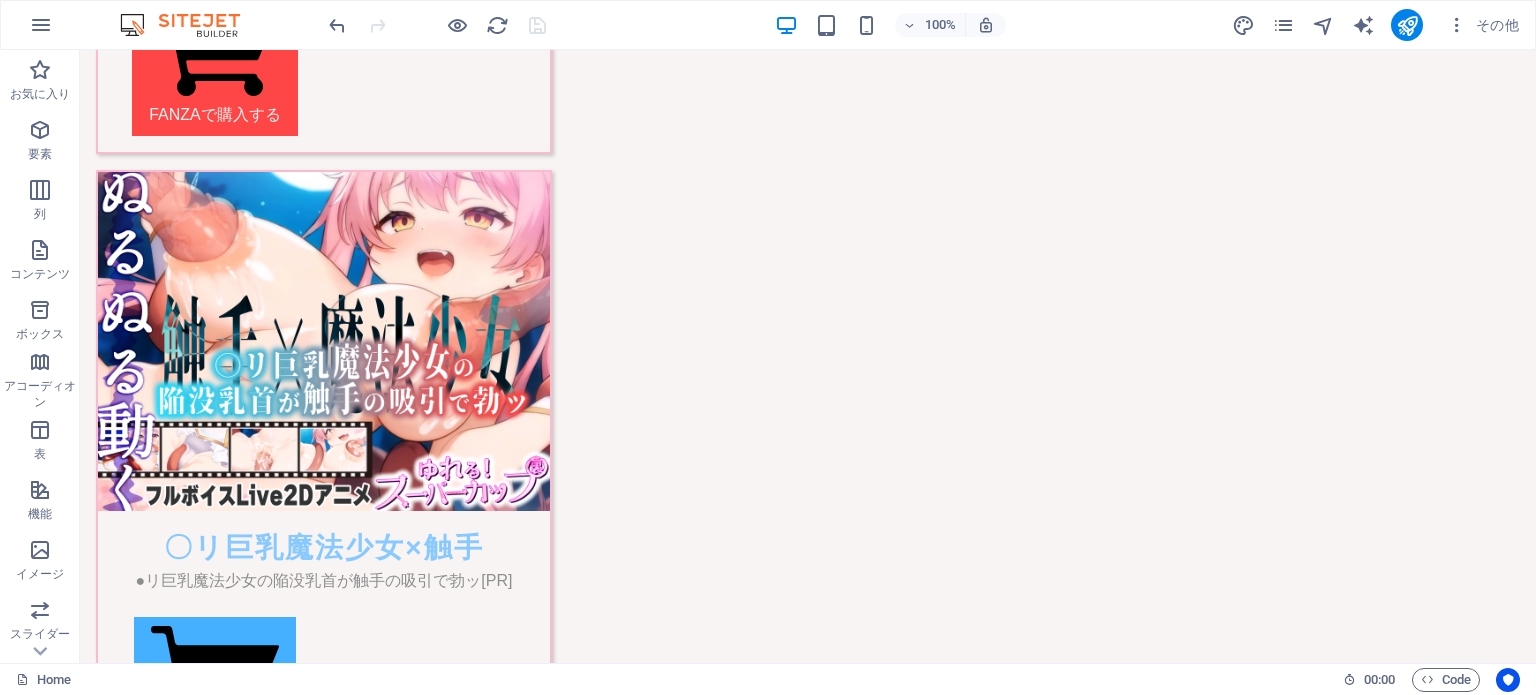 scroll, scrollTop: 2434, scrollLeft: 0, axis: vertical 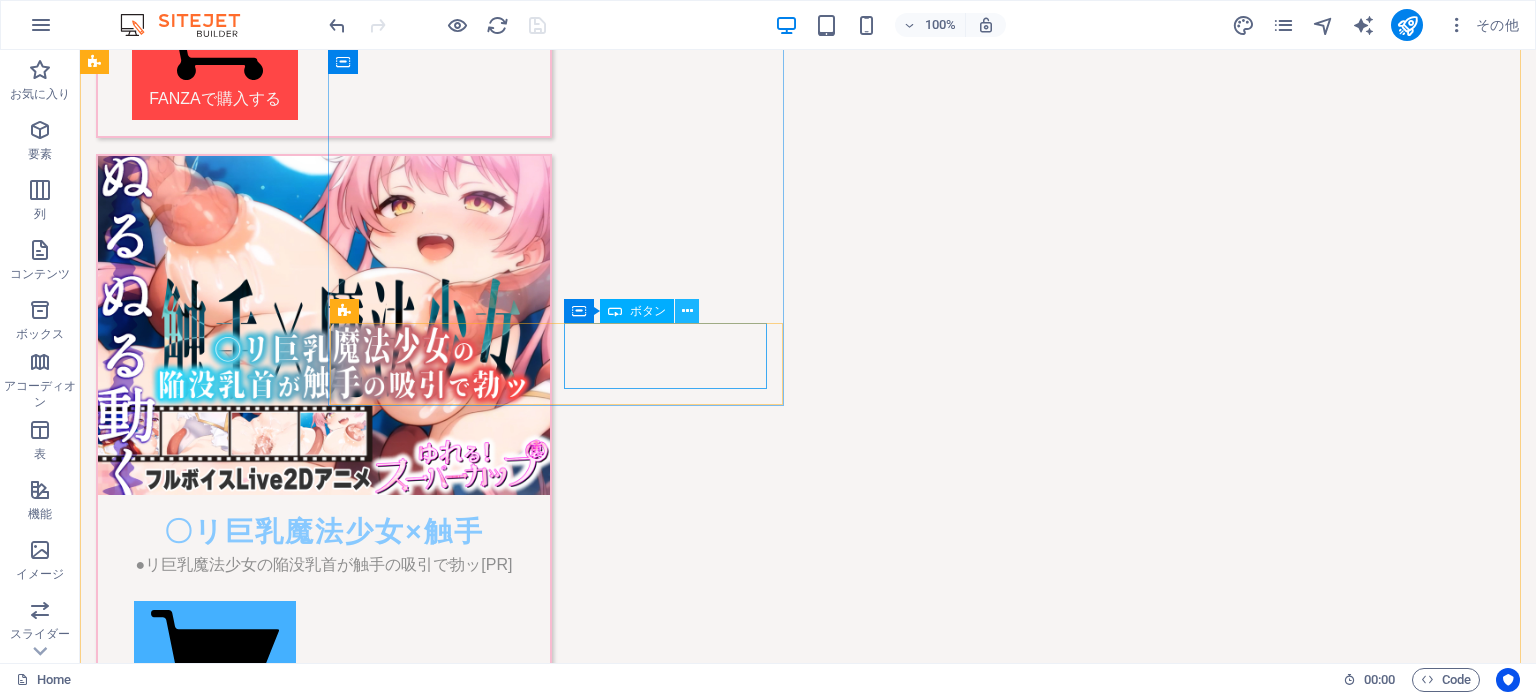 click at bounding box center (687, 311) 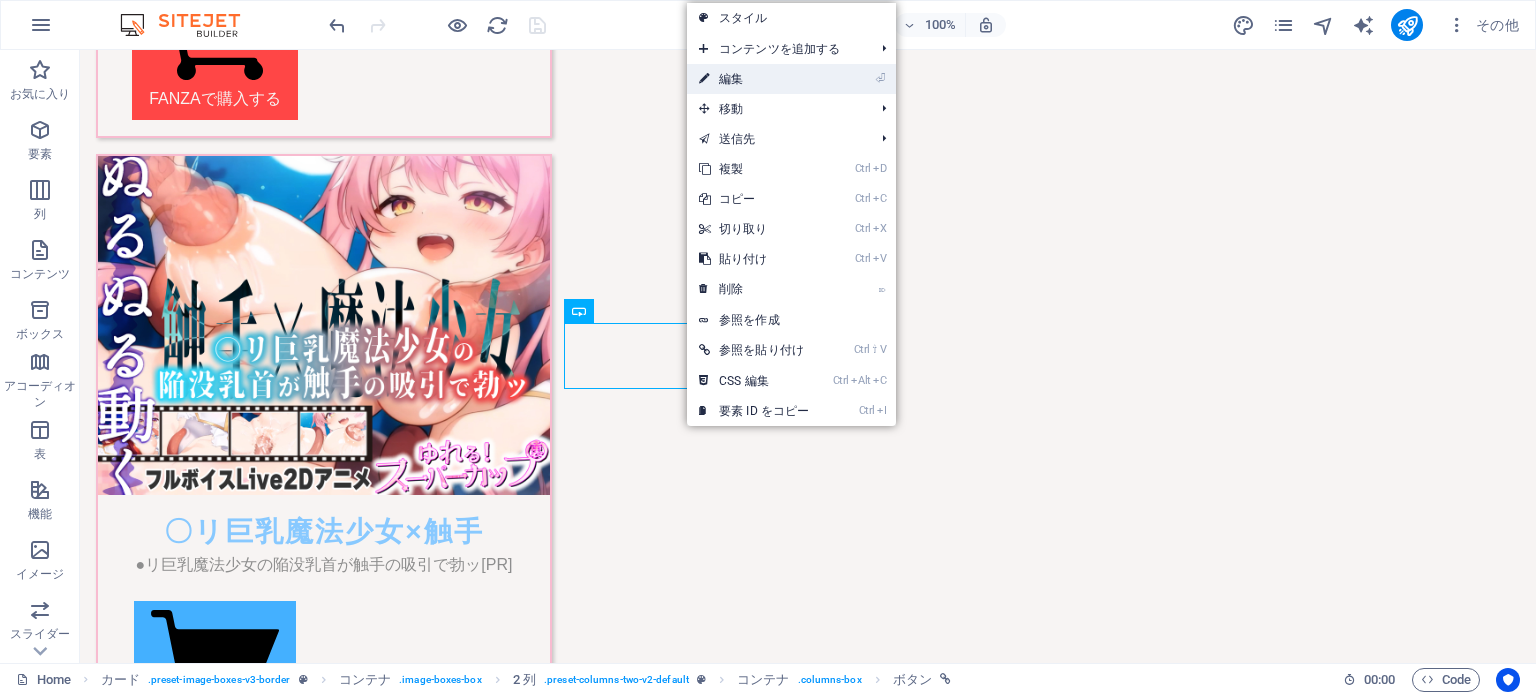 click on "⏎  編集" at bounding box center (754, 79) 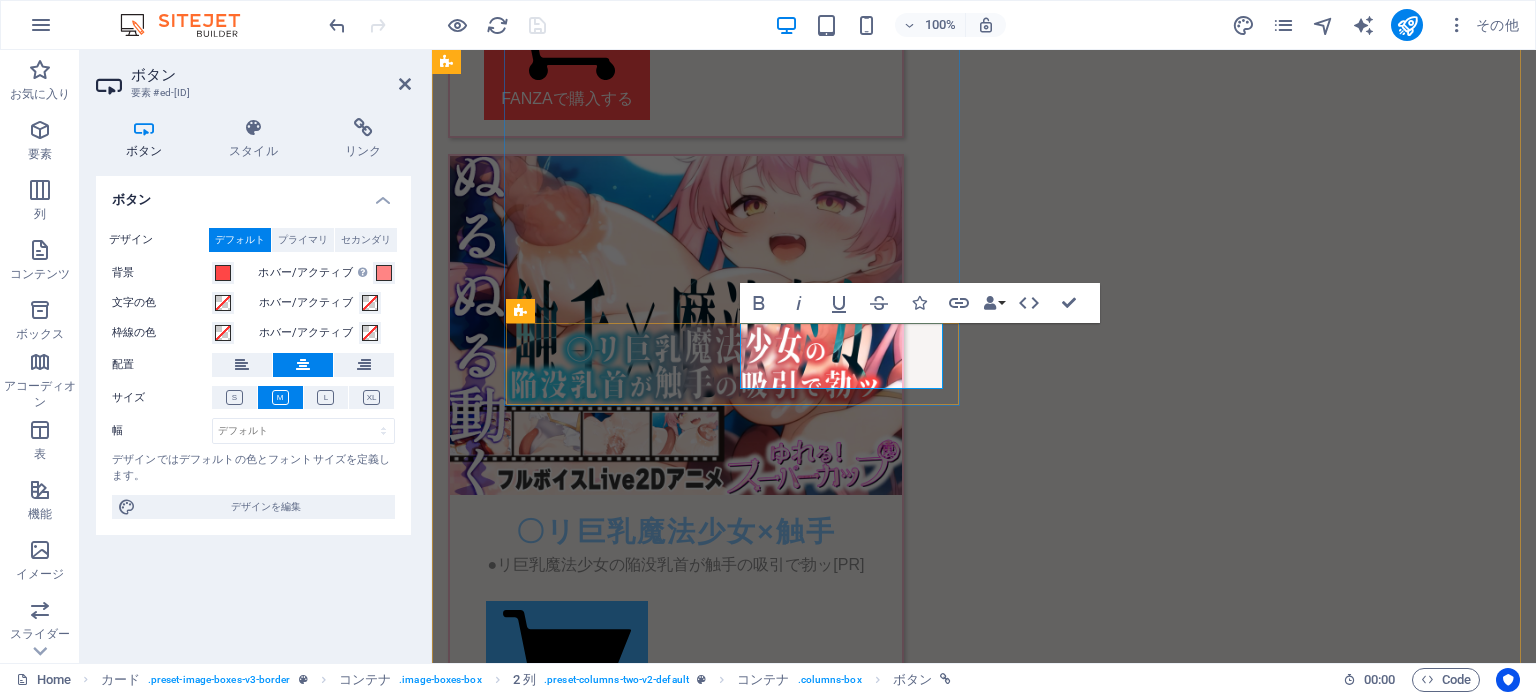 click on "FANZAで購入する【8月中旬販売予定】" at bounding box center [567, 1767] 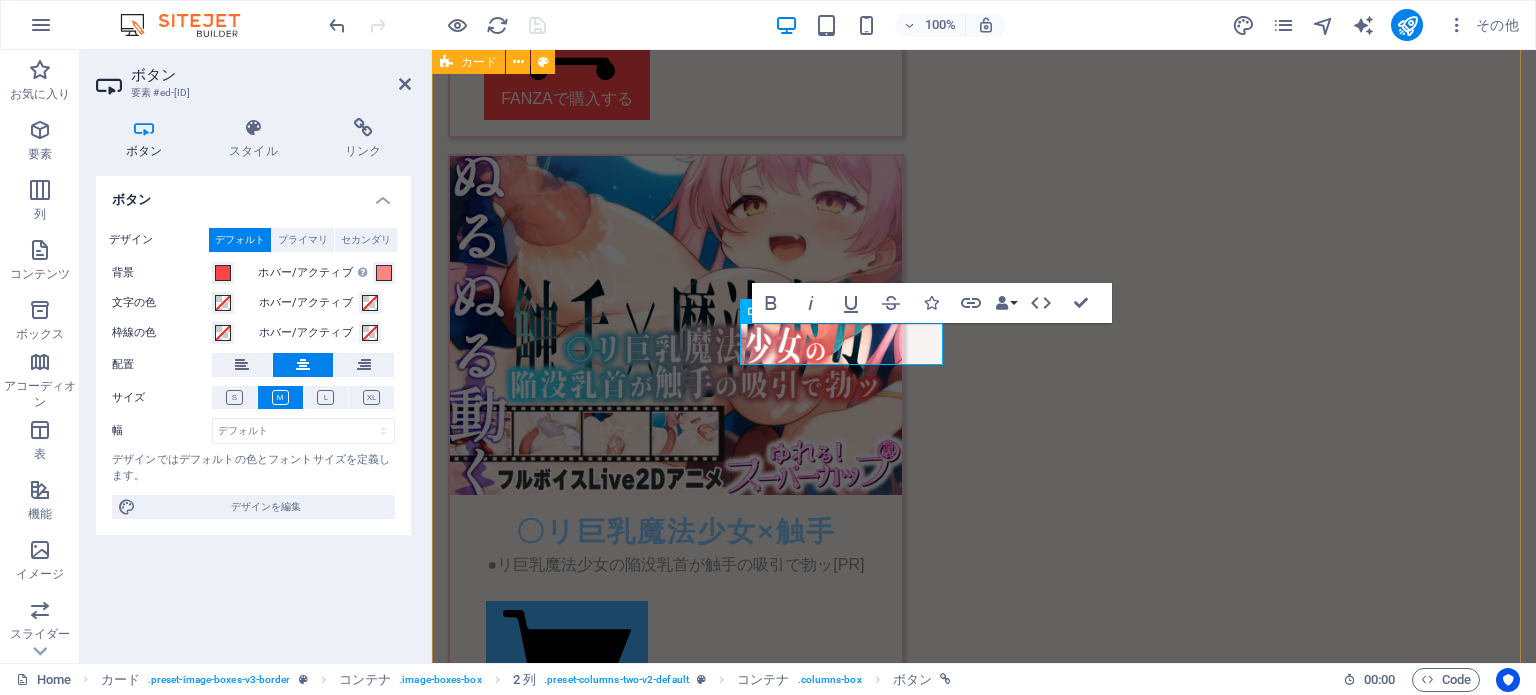 click on "[PR] DLSiteで購入する FANZAで購入する 〇リ巨乳魔法少女×触手 ●リ巨乳魔法少女の陥没乳首が触手の吸引で勃ッ[PR] DLSiteで購入する FANZAで購入する 地下アイドル裏撮影会 性欲アイドル秘密の〇メ撮り地下ファンミーティング撮影会[PR] DLSiteで購入する【申請中】 FANZAで購入する 人妻混浴温泉 あふれる性欲むっちり人妻OLの混浴温泉社員旅行4P[PR] DLSiteで購入する FANZAで購入する ヤンキー魔法少女×触手 最強ヤンキー魔法少女は触手の快楽に堕ちる[PR] DLSiteで購入する FANZAで購入する 地味眼鏡図書委員 地味眼鏡むちむち巨乳JK図書委員の秘密[PR] DLSiteで購入する FANZAで購入する 人妻搾乳プレイ 元上司ムッチリ人妻の爆母乳一番搾り[PR] DLSiteで購入する FANZAで購入する ミケぽちゃ彼女" at bounding box center [984, 3828] 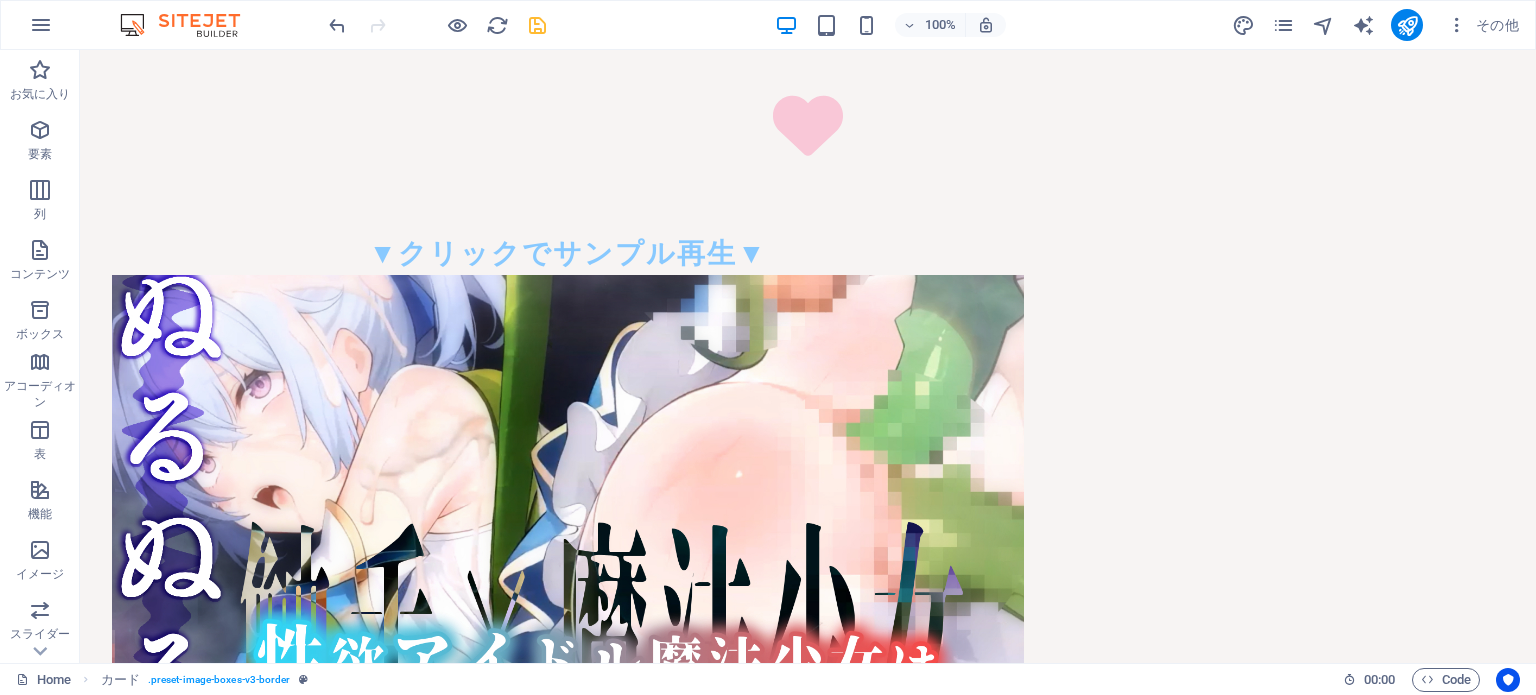 scroll, scrollTop: 364, scrollLeft: 0, axis: vertical 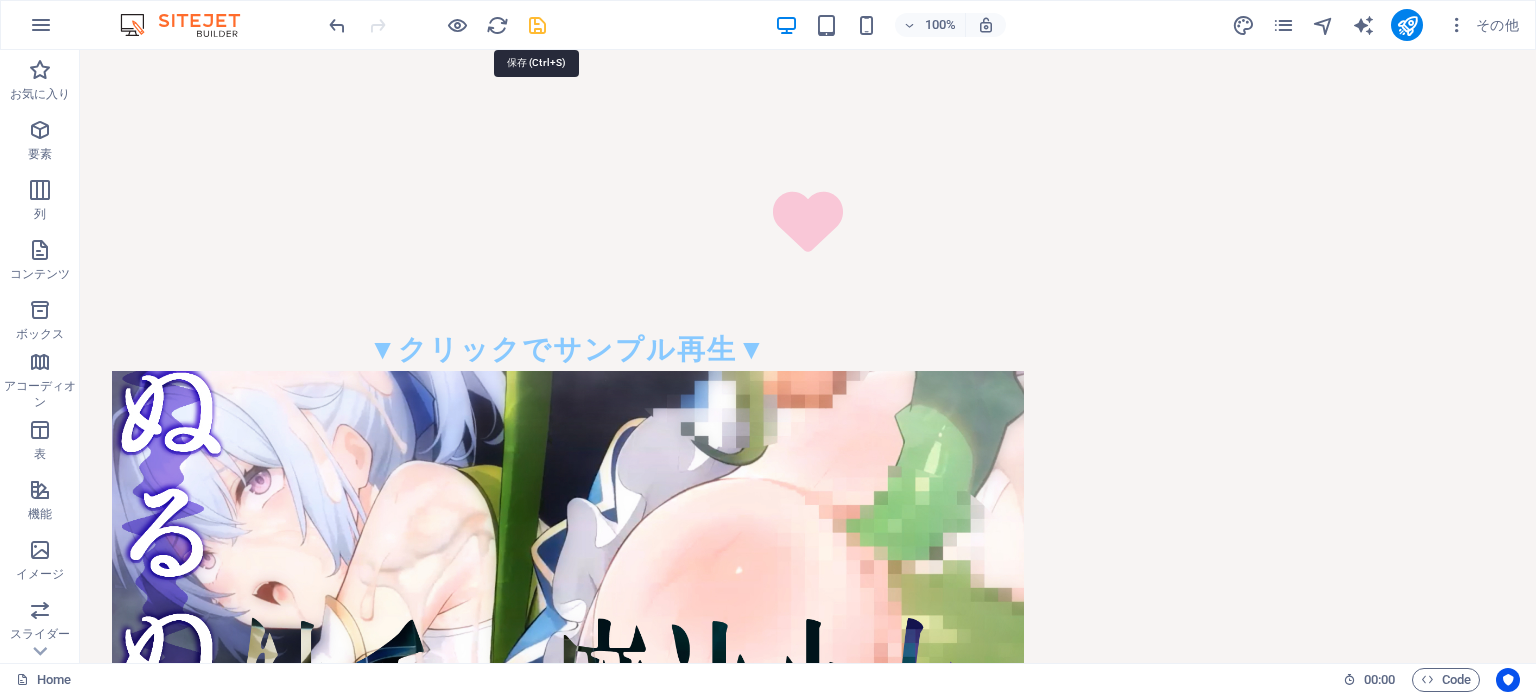 click at bounding box center (537, 25) 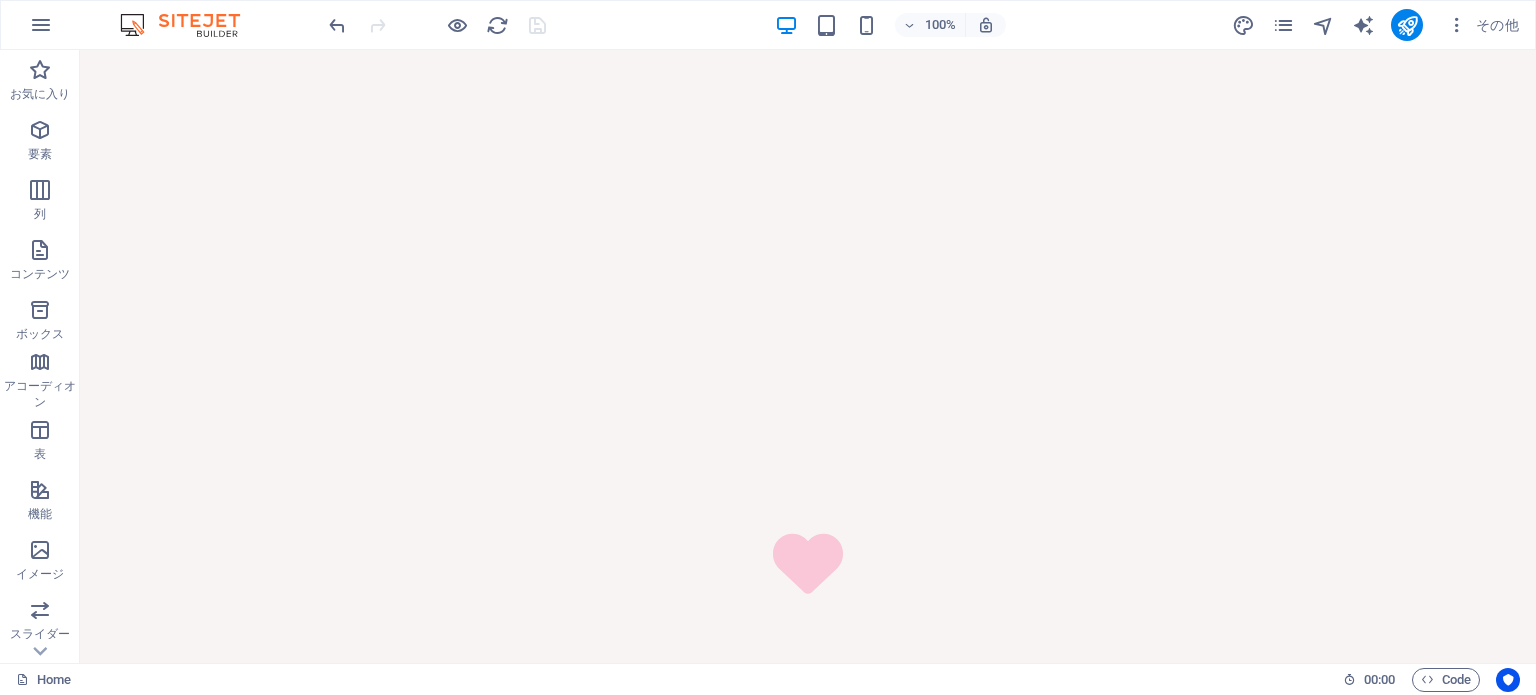 scroll, scrollTop: 0, scrollLeft: 0, axis: both 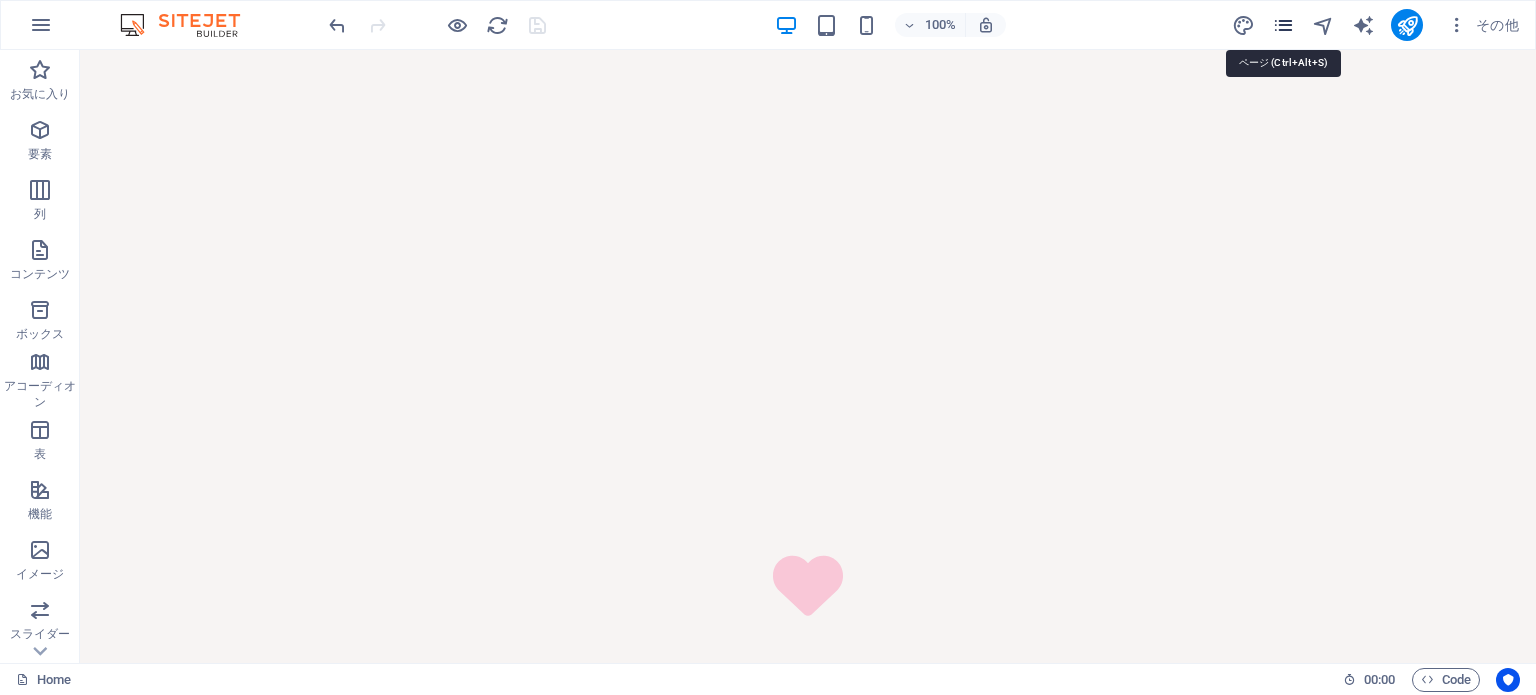 click at bounding box center (1283, 25) 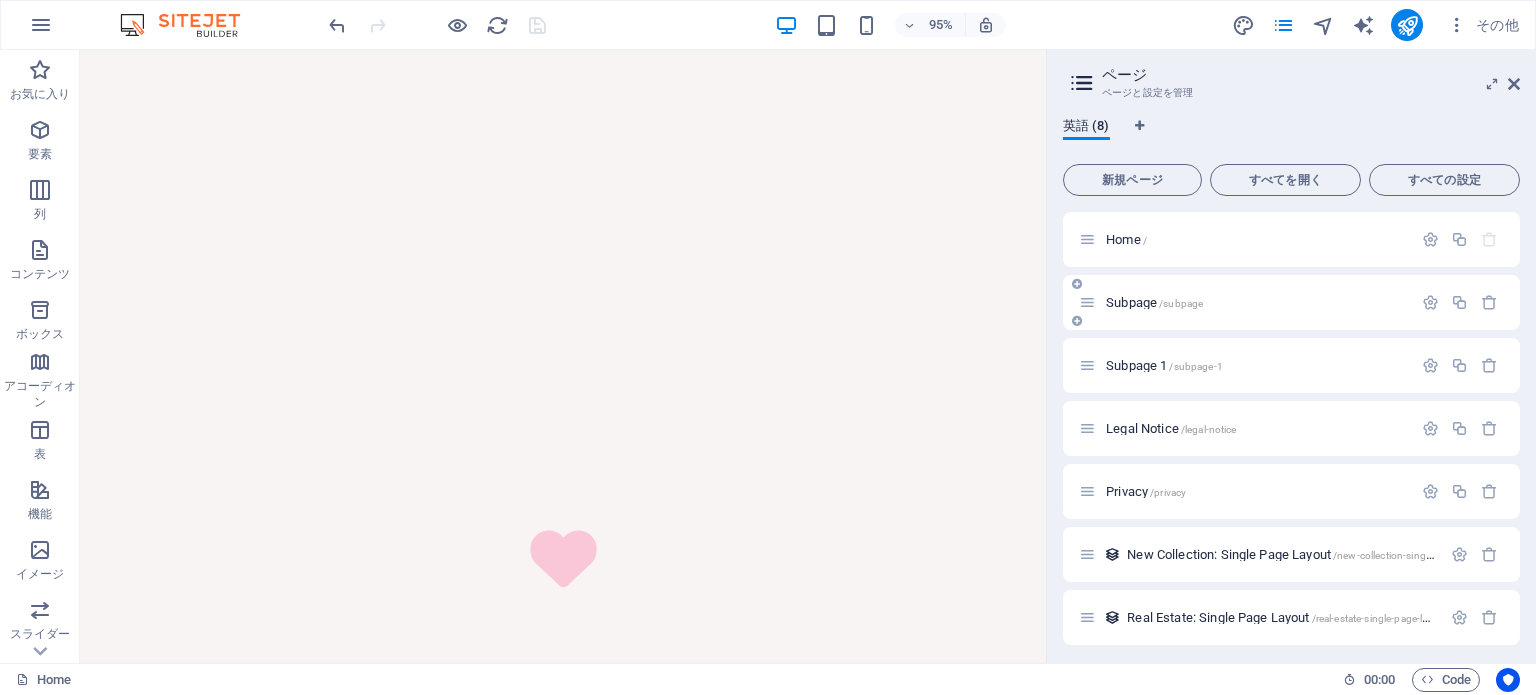 click on "Subpage /subpage" at bounding box center (1291, 302) 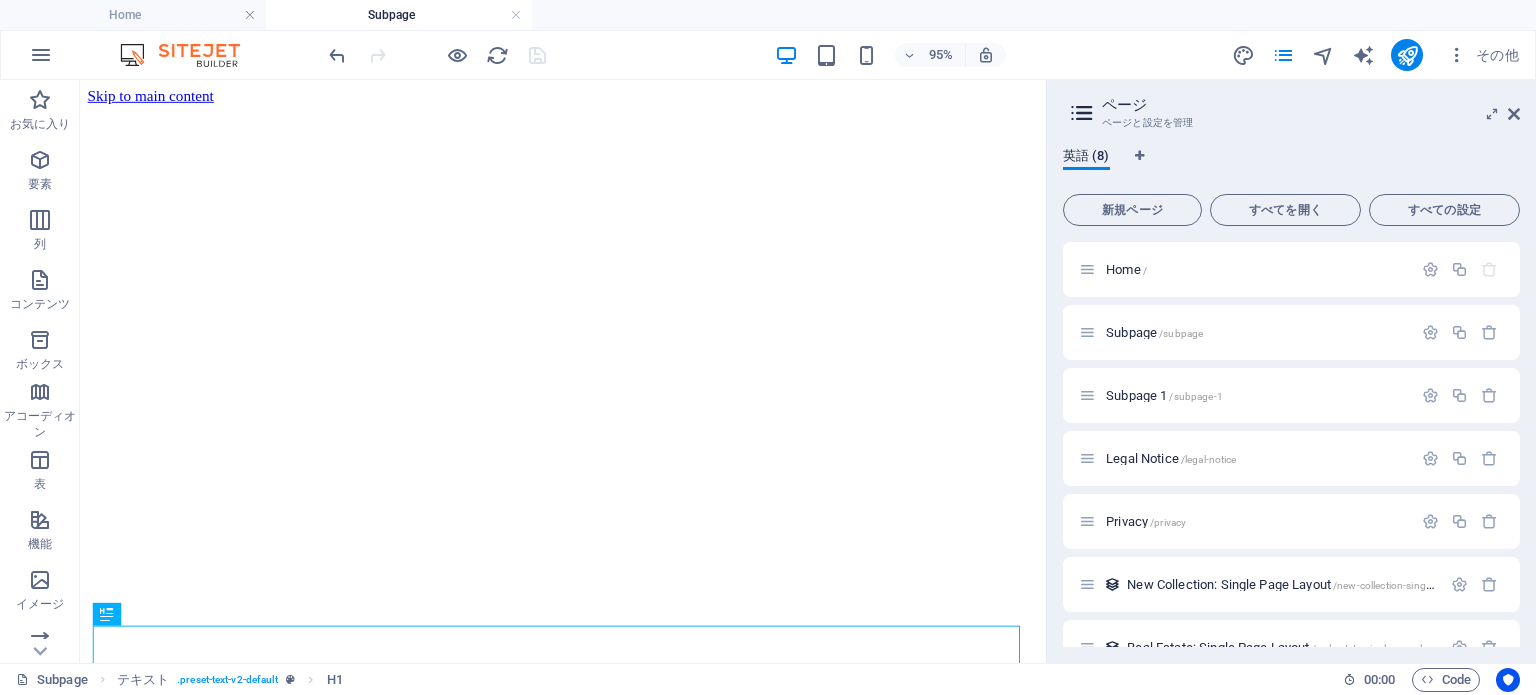 scroll, scrollTop: 0, scrollLeft: 0, axis: both 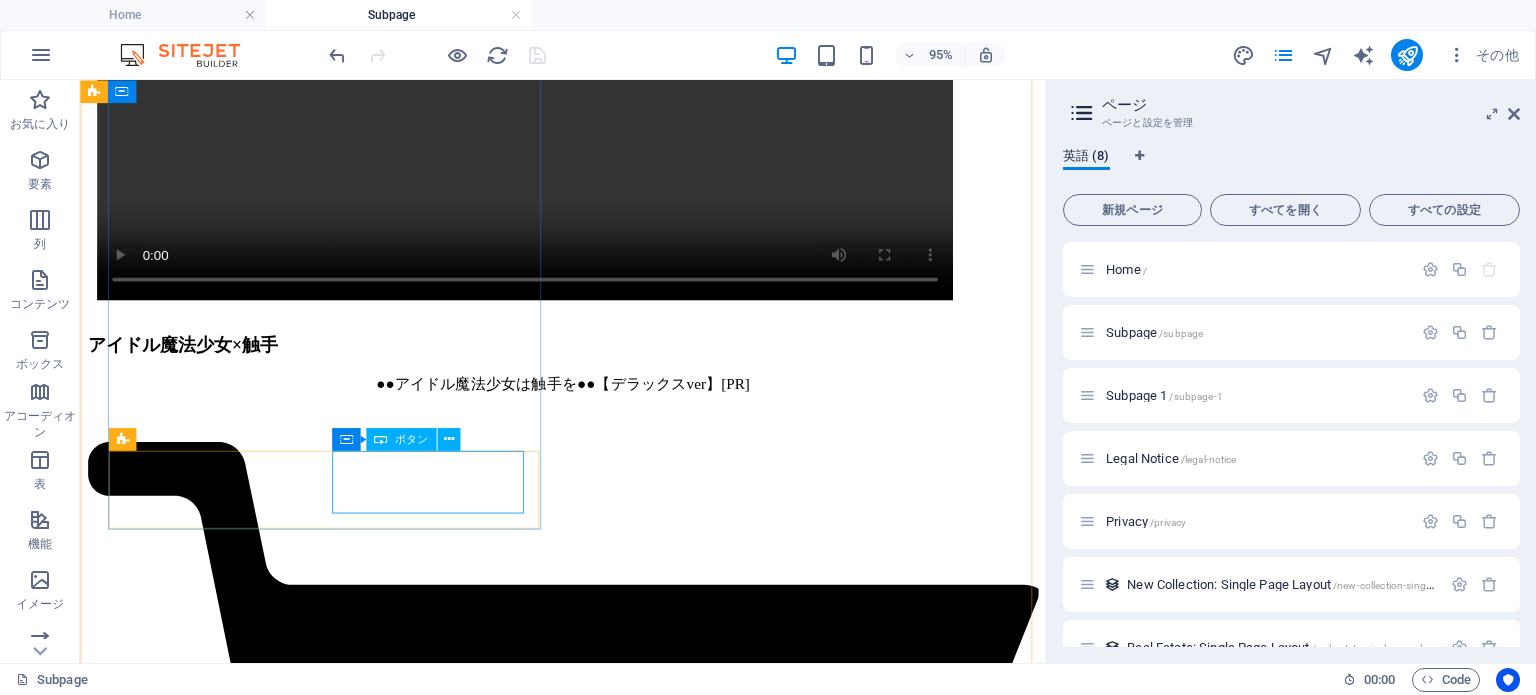 click on "FANZAで購入する【8月中旬販売予定】" at bounding box center [588, 6528] 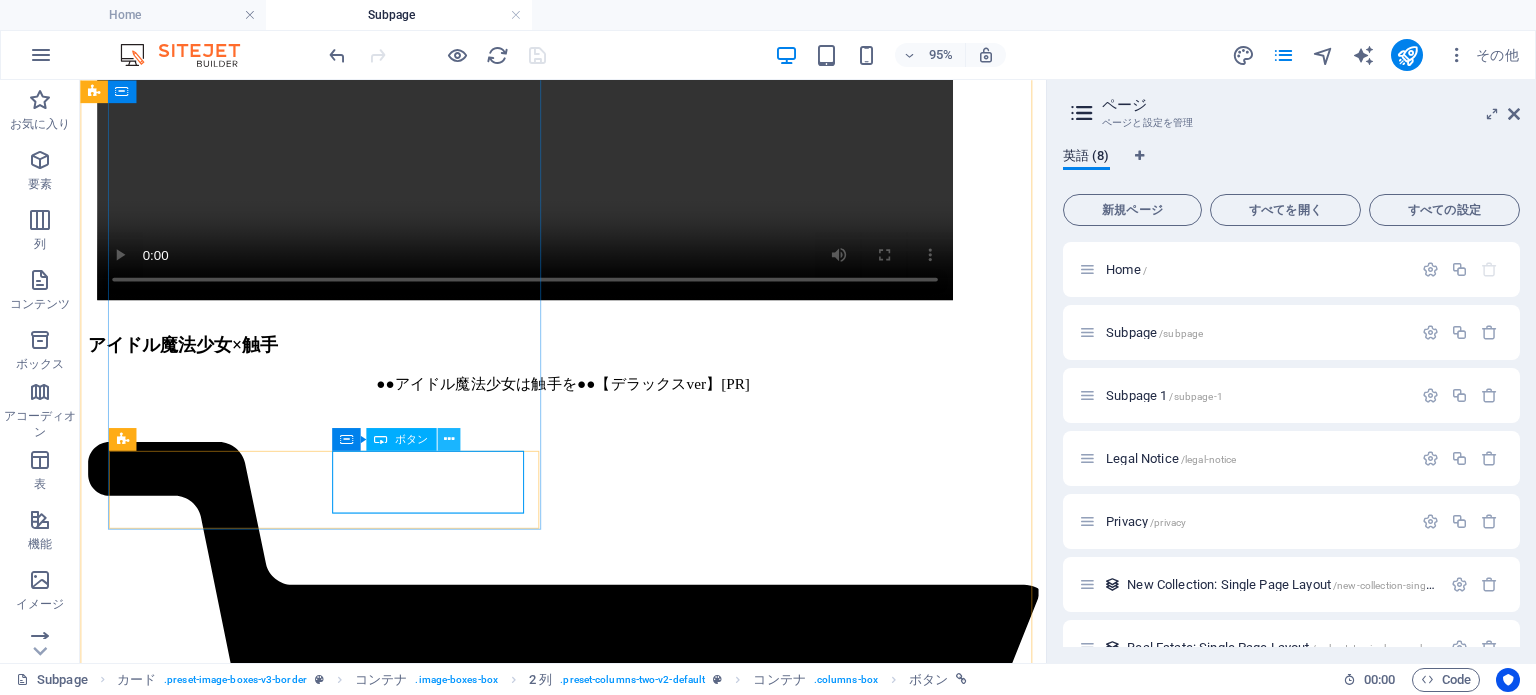 click at bounding box center [448, 439] 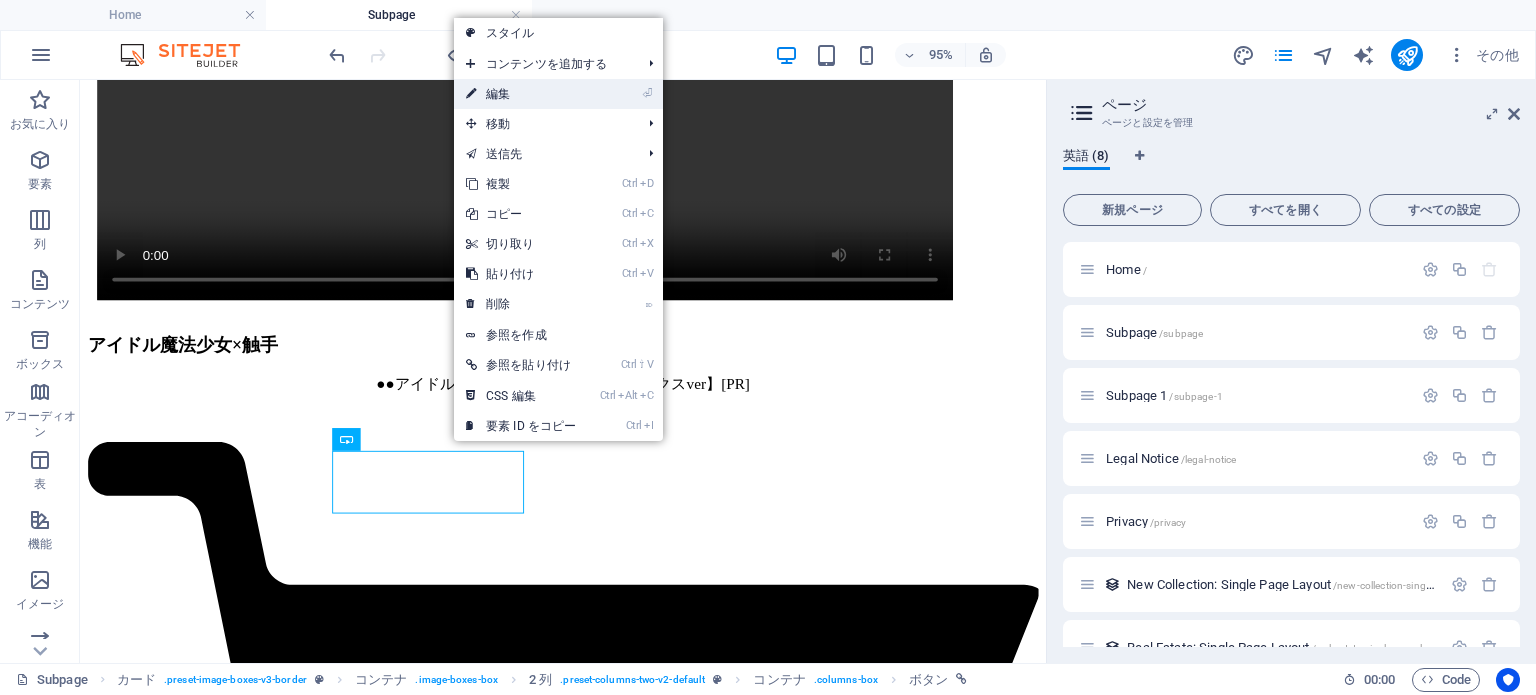 click on "⏎  編集" at bounding box center (521, 94) 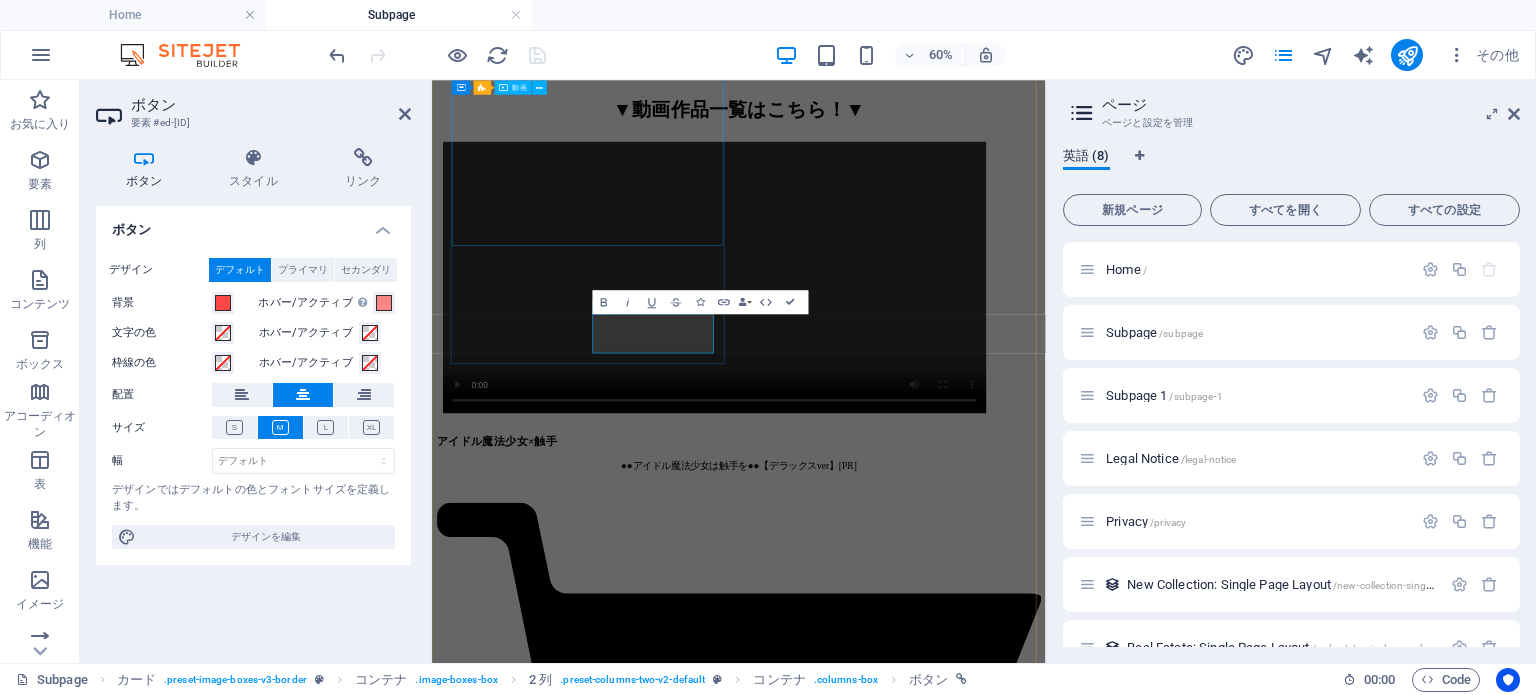 scroll, scrollTop: 1586, scrollLeft: 0, axis: vertical 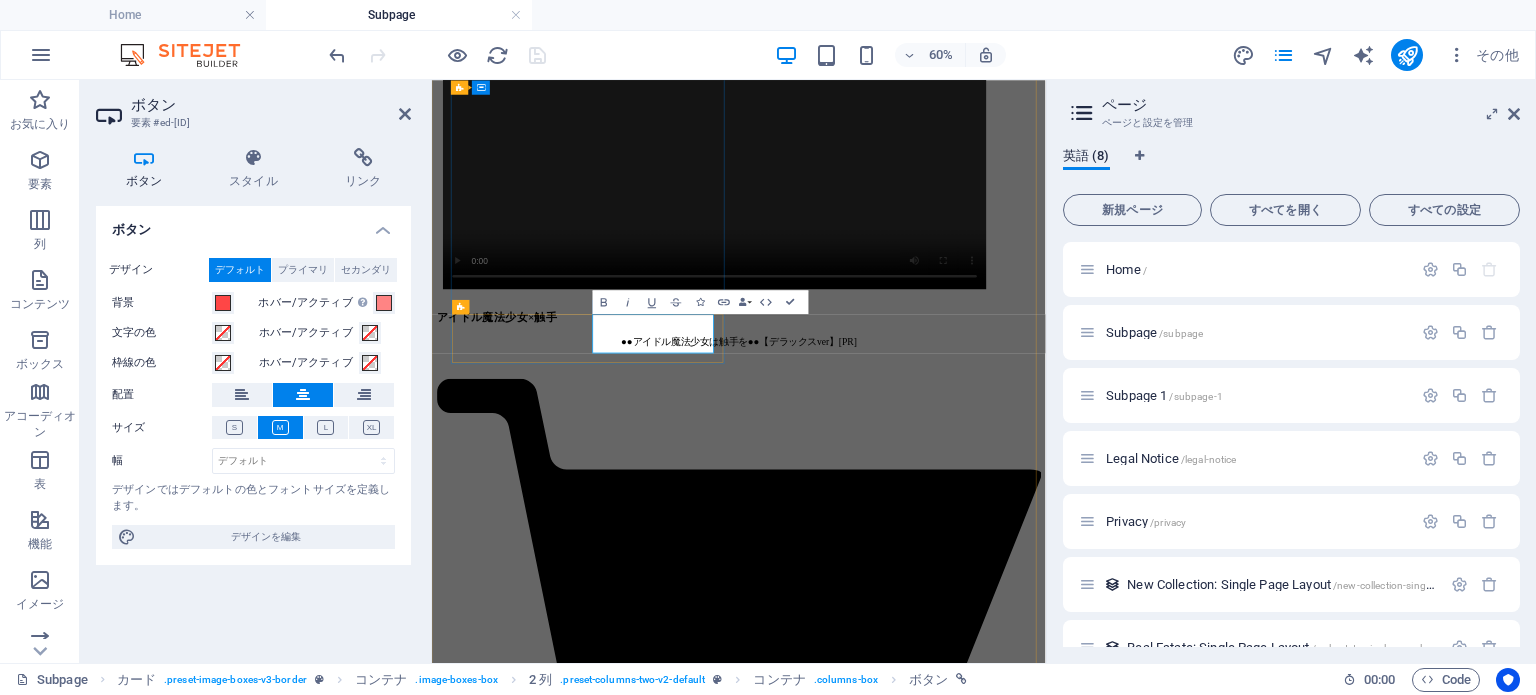 click on "FANZAで購入する【8月中旬販売予定】" at bounding box center [943, 7100] 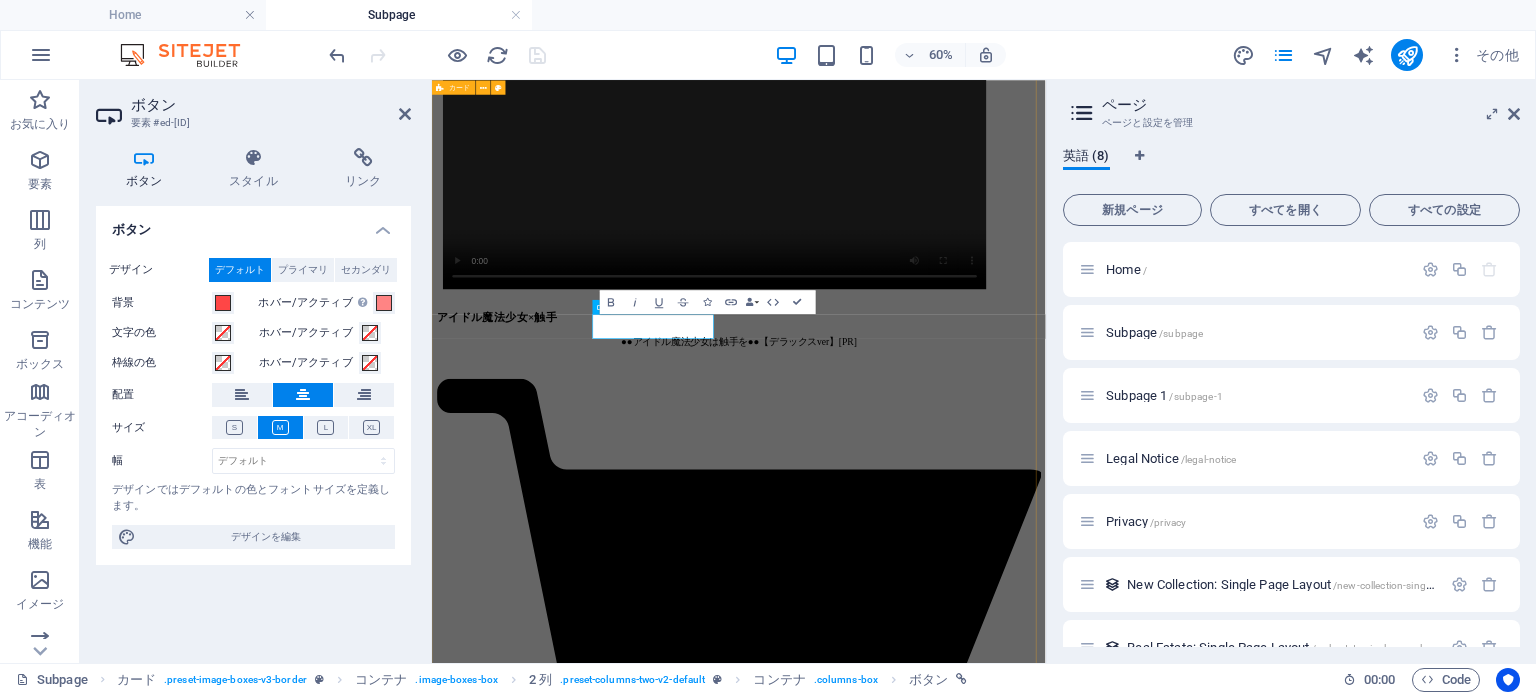click on "[PR] DLSiteで購入する FANZAで購入する 〇リ〇〇魔法少女×触手 ●リ●●魔法少女の陥没●●が触手の吸引で勃ッ[PR] DLSiteで購入する FANZAで購入する 地下アイドル裏撮影会 ●●アイドル秘密の●メ撮り地下ファンミーティング撮影会[PR] DLSiteで購入する【申請中】 FANZAで購入する 人妻混浴温泉 あふれる●●むっちり人妻OLの混浴温泉社員旅行●●[PR] DLSiteで購入する FANZAで購入する ヤンキー魔法少女×触手 最強ヤンキー魔法少女は触手の●● に堕ちる[PR] DLSiteで購入する FANZAで購入する 地味眼鏡図書委員 地味眼鏡むちむち●●JK図書委員の秘密[PR] DLSiteで購入する FANZAで購入する 人妻〇〇プレイ 元上司ムッチリ人妻の●●乳一番搾り[PR] DLSiteで購入する FANZAで購入する ミケぽちゃ彼女" at bounding box center [943, 13083] 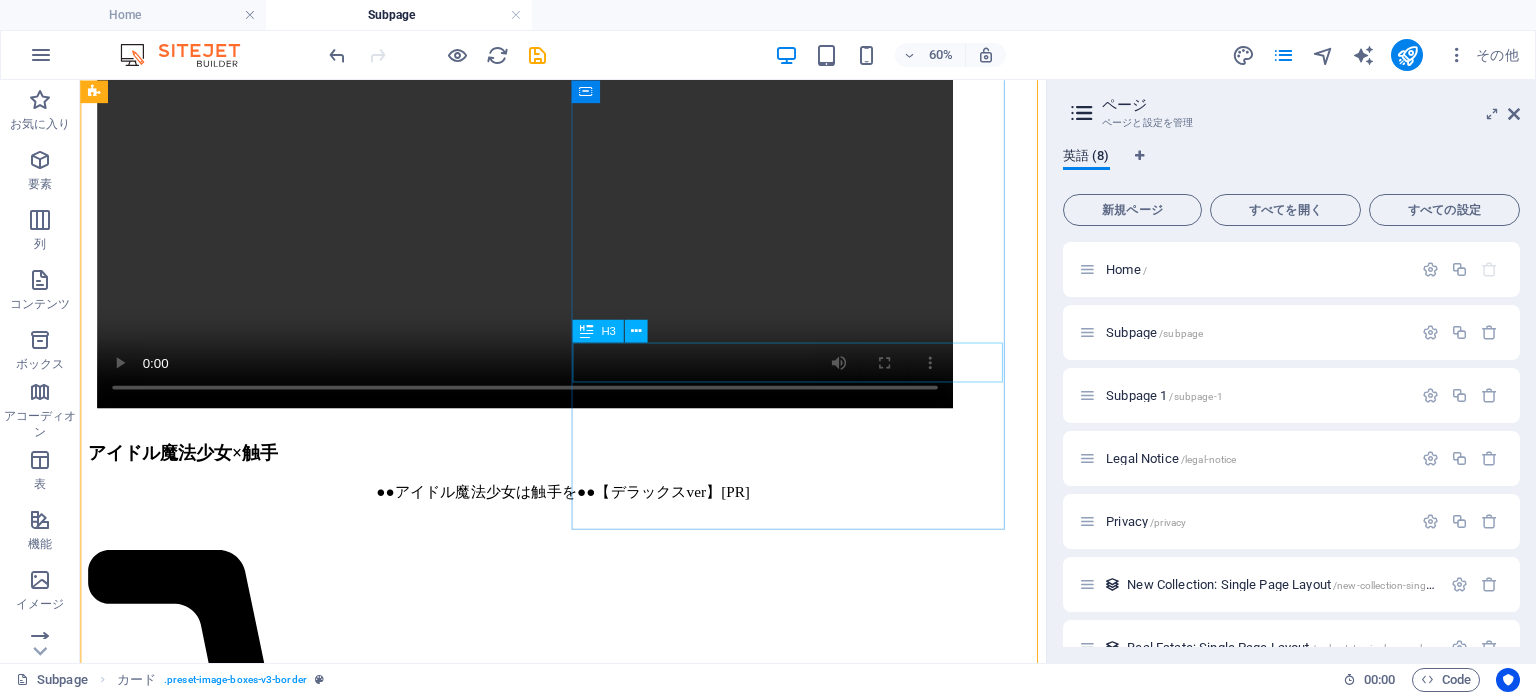 scroll, scrollTop: 1379, scrollLeft: 0, axis: vertical 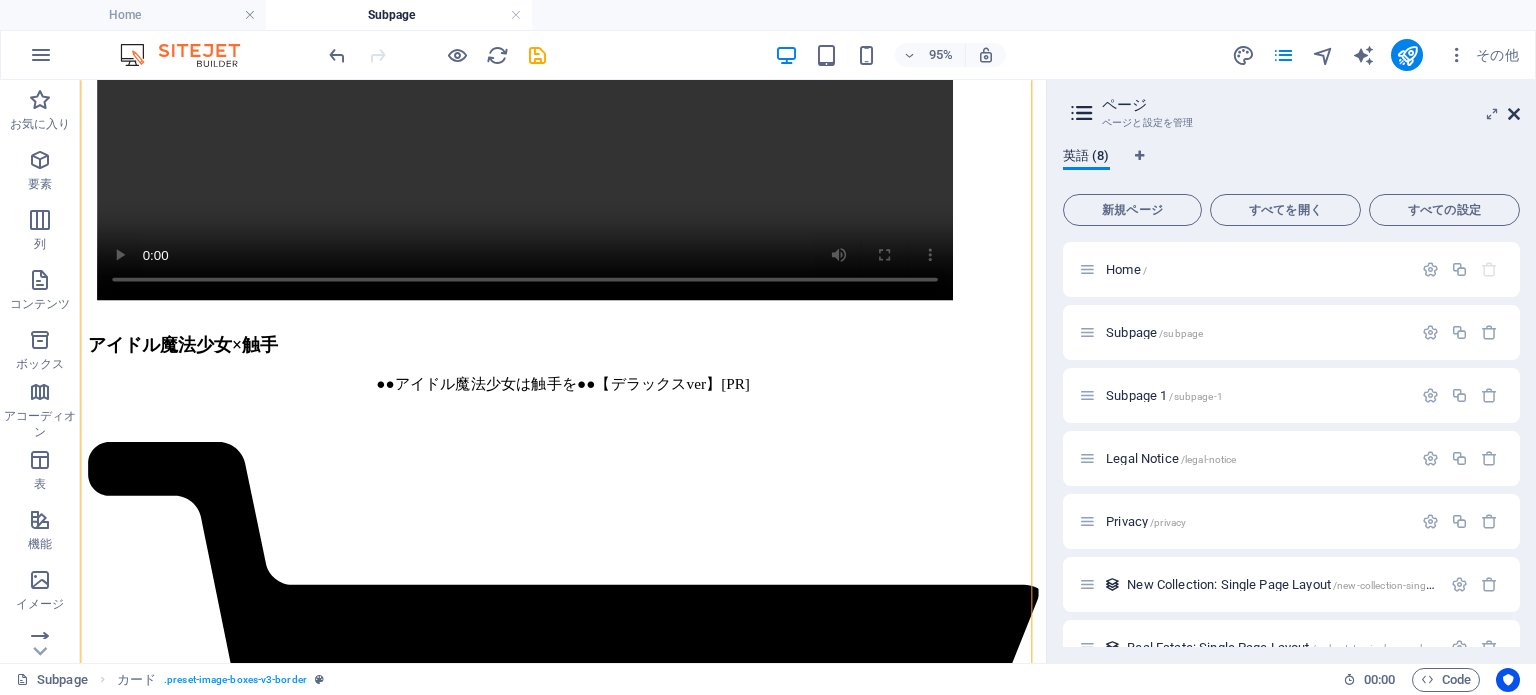 click at bounding box center [1514, 114] 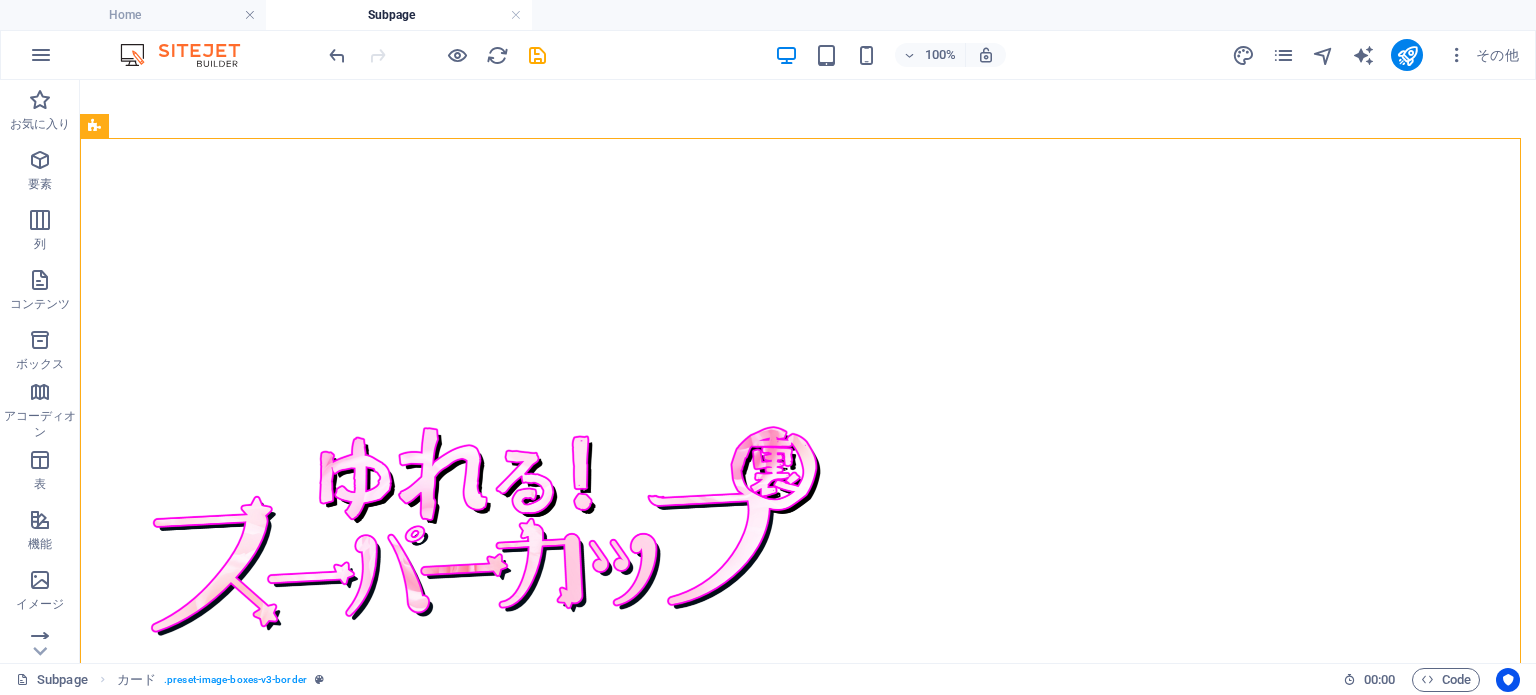 scroll, scrollTop: 0, scrollLeft: 0, axis: both 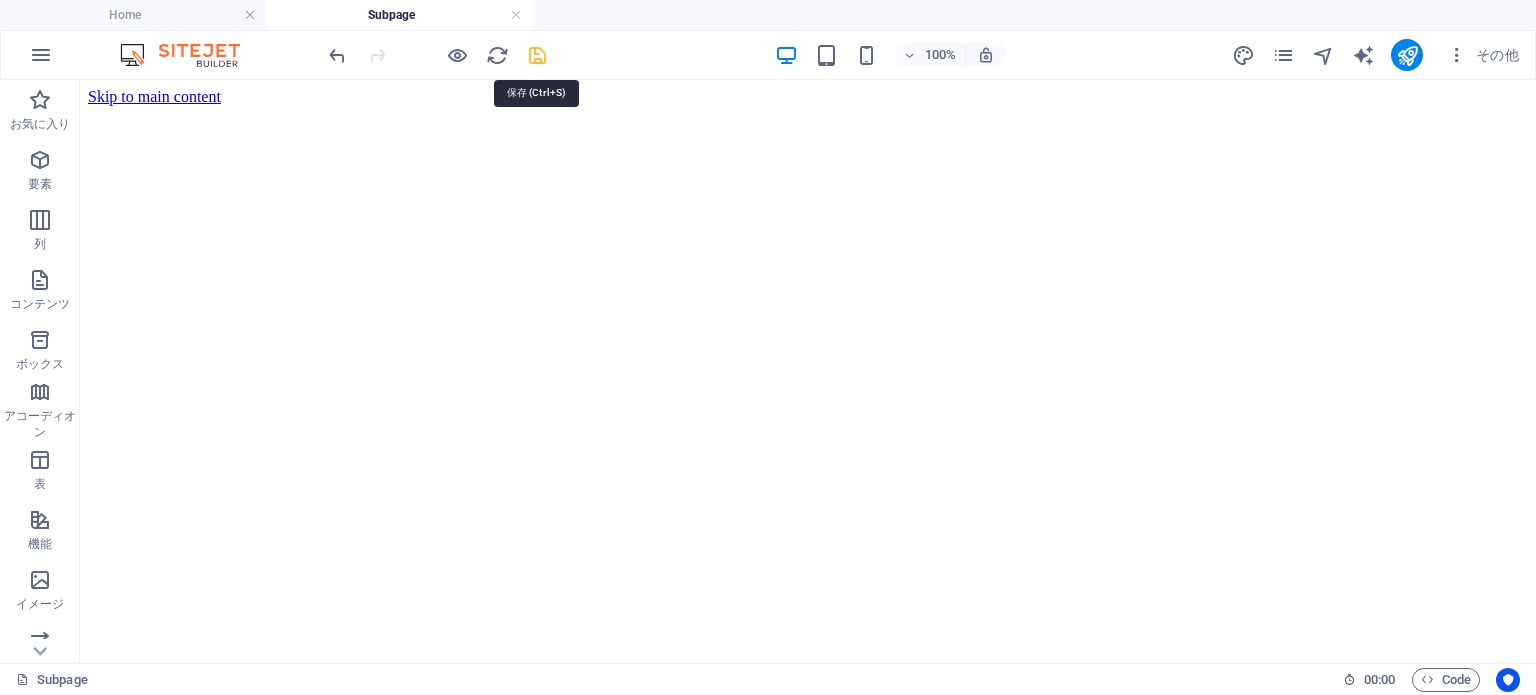 click at bounding box center [537, 55] 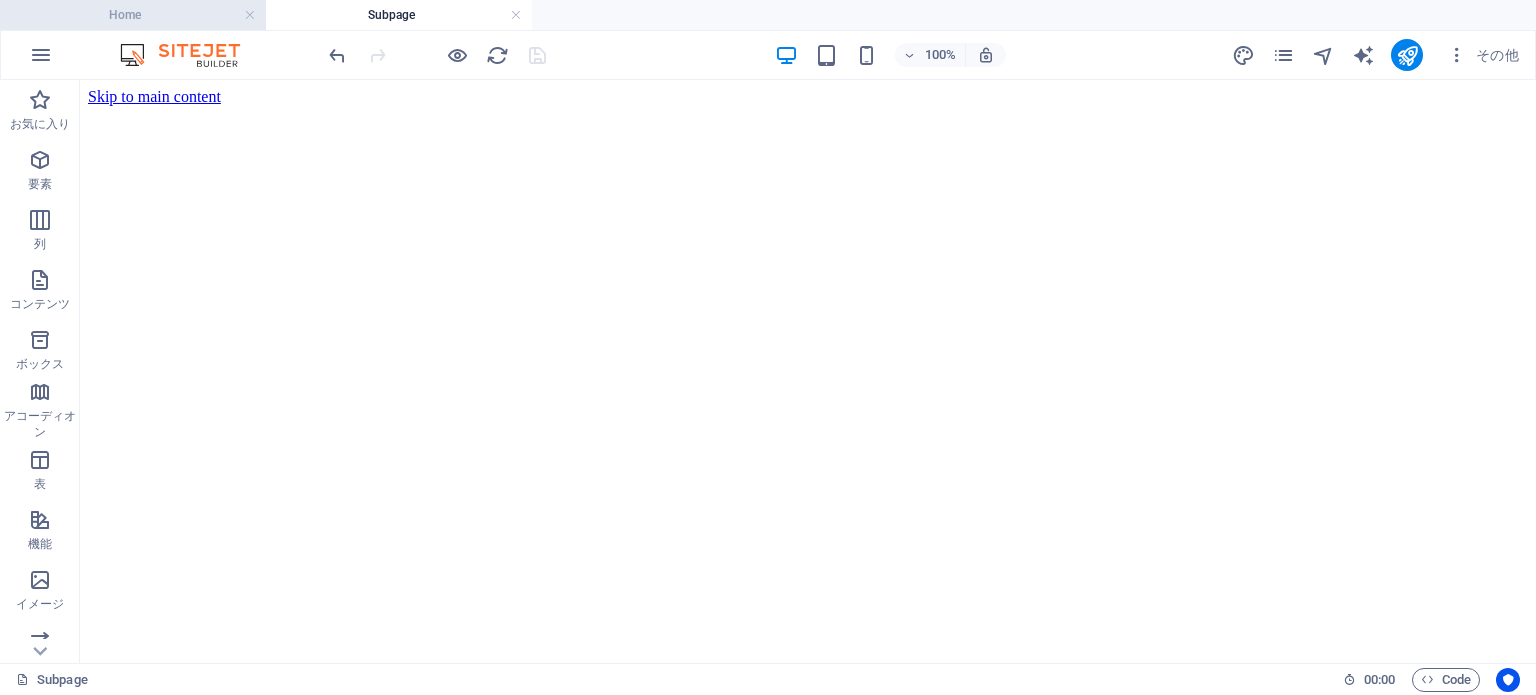 click on "Home" at bounding box center (133, 15) 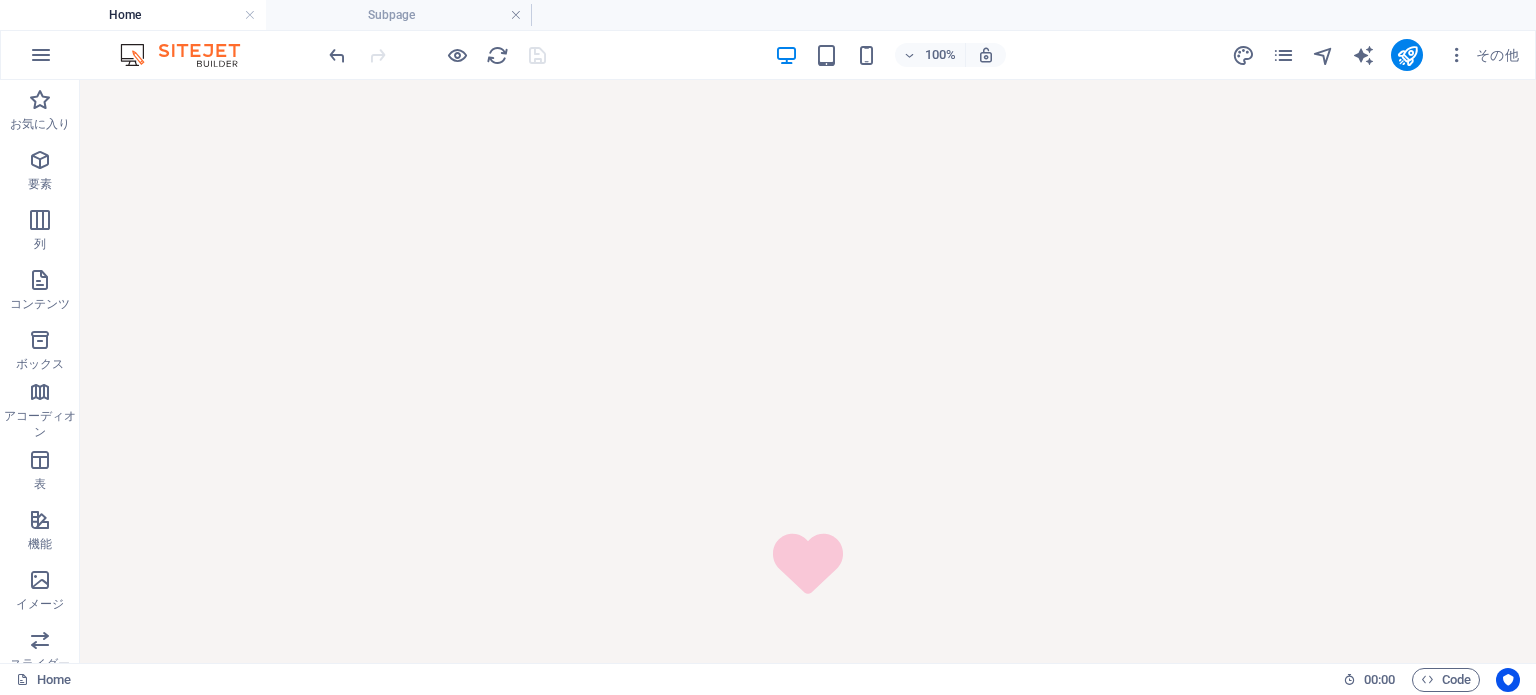 scroll, scrollTop: 0, scrollLeft: 0, axis: both 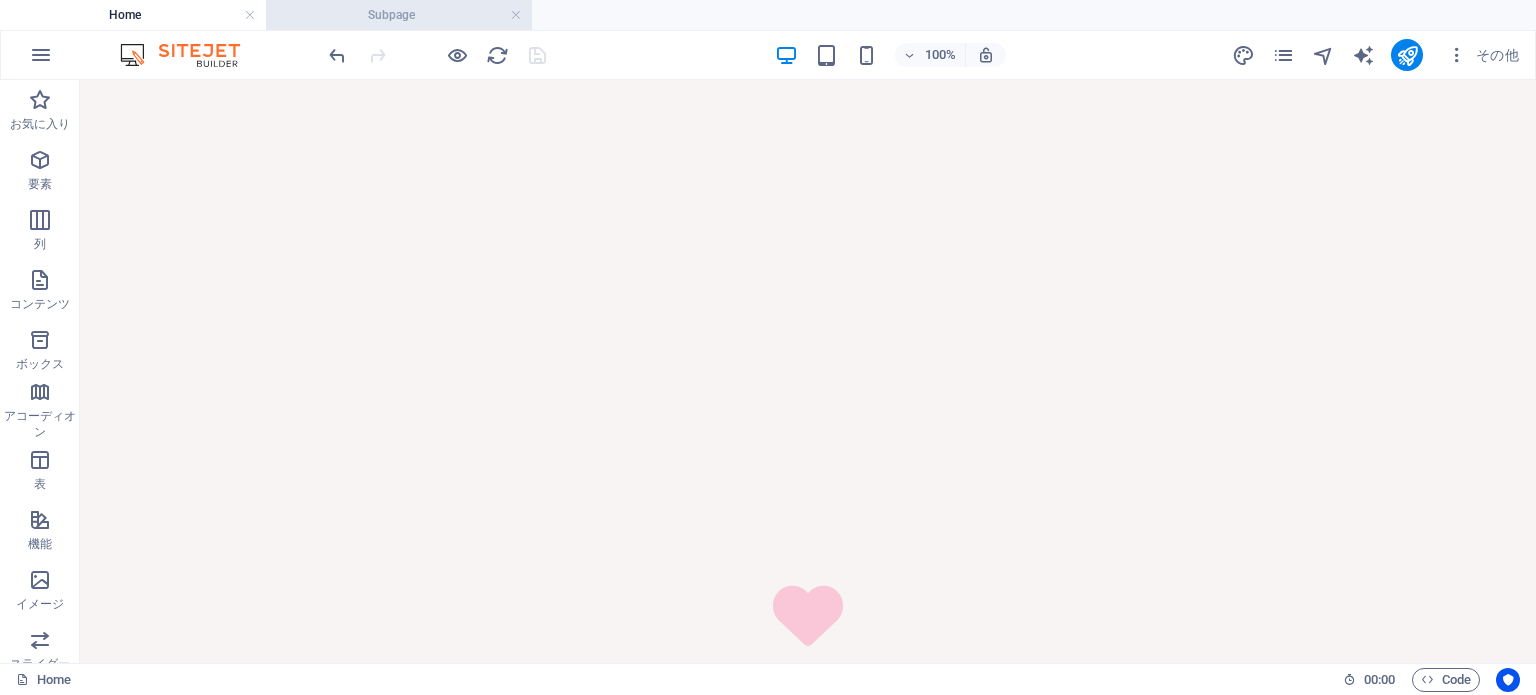 click on "Subpage" at bounding box center (399, 15) 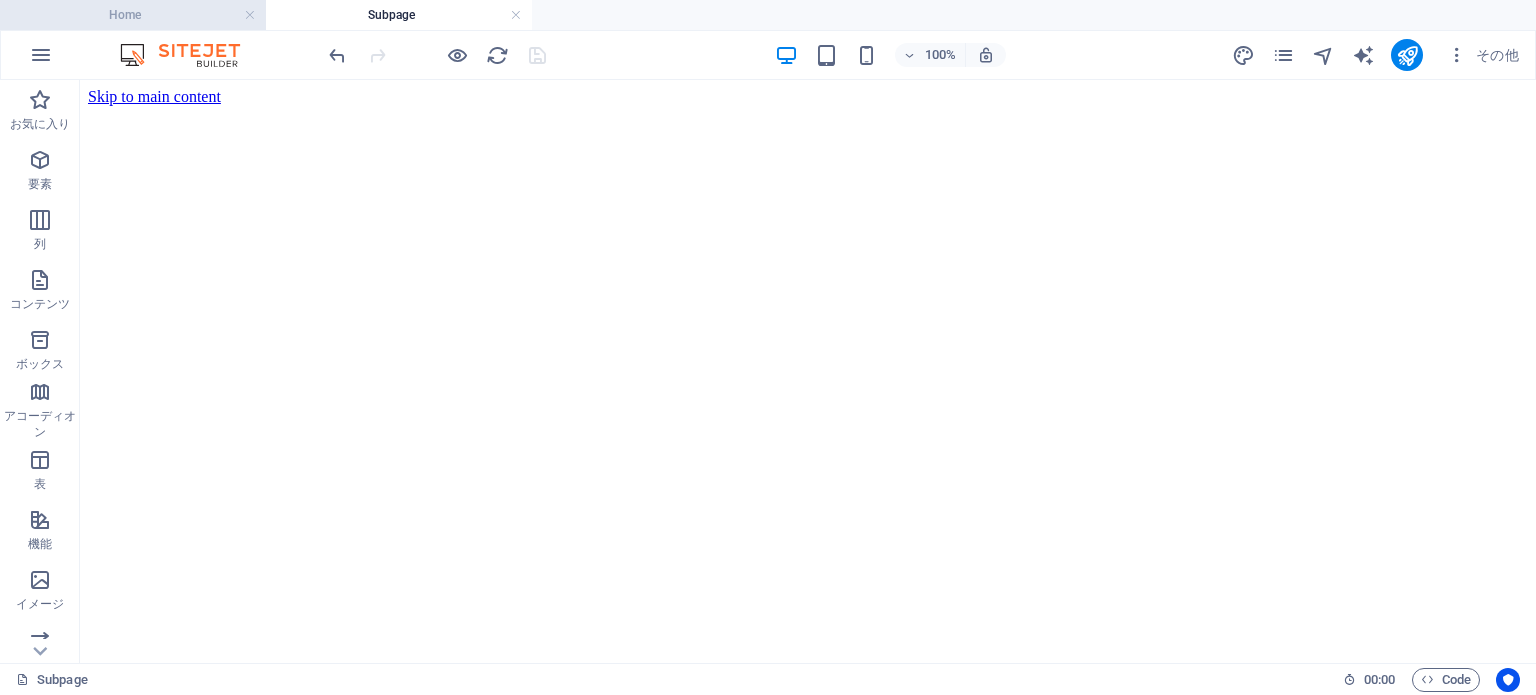 click on "Home" at bounding box center [133, 15] 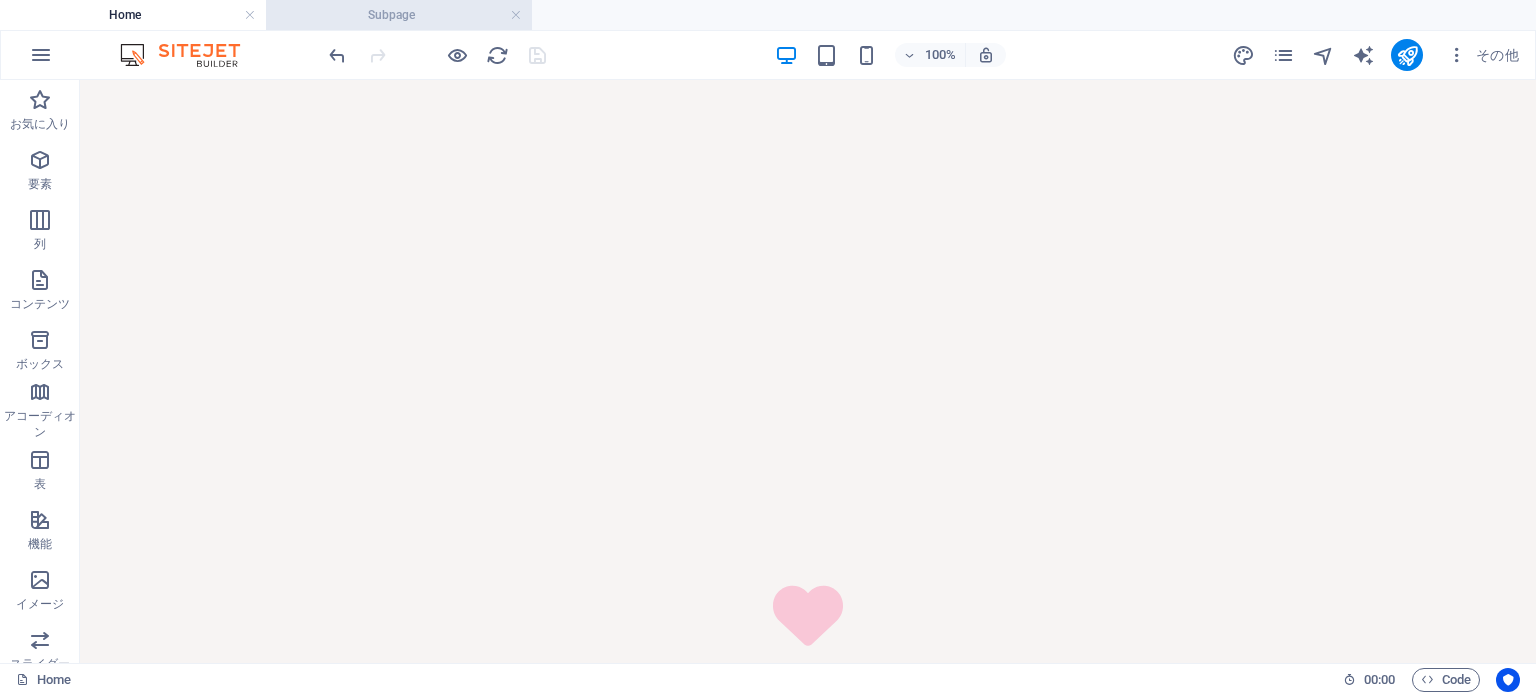 click on "Subpage" at bounding box center [399, 15] 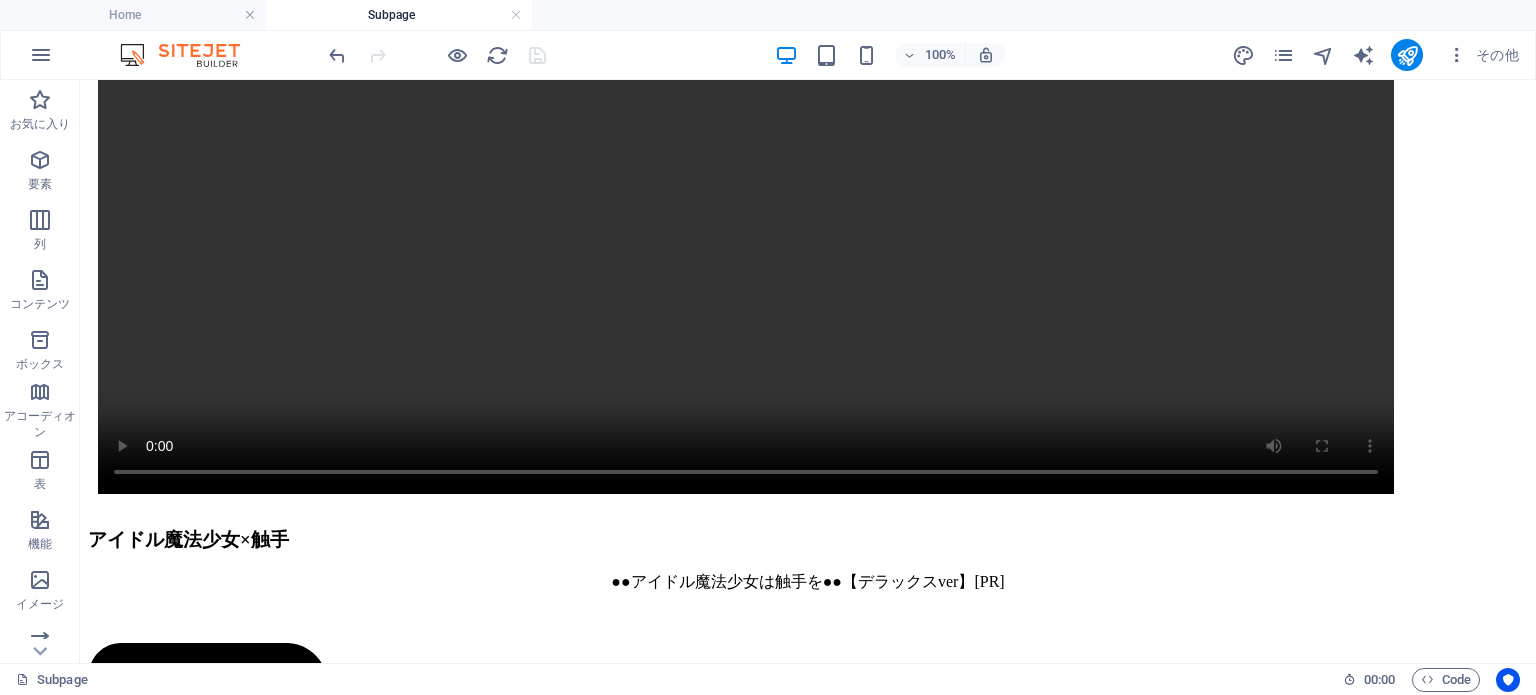 scroll, scrollTop: 1392, scrollLeft: 0, axis: vertical 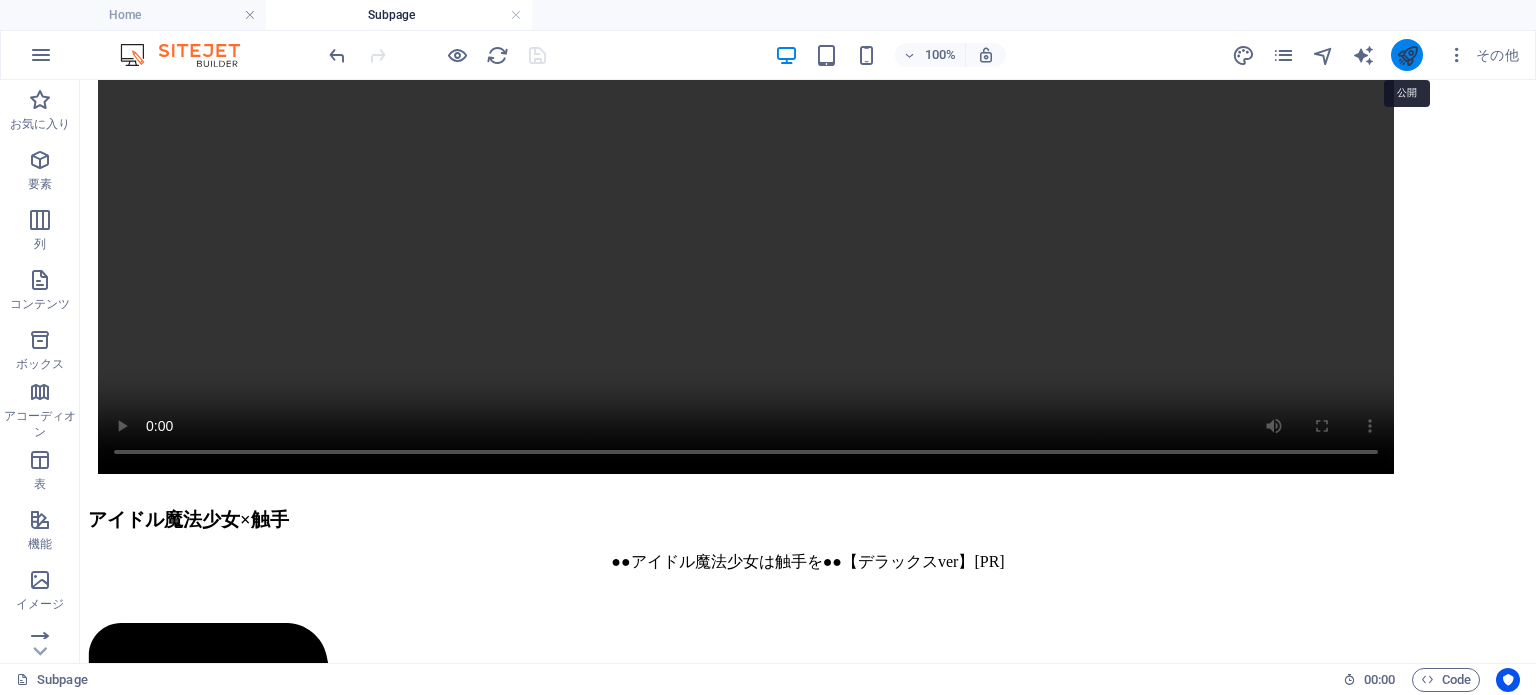 click at bounding box center [1407, 55] 